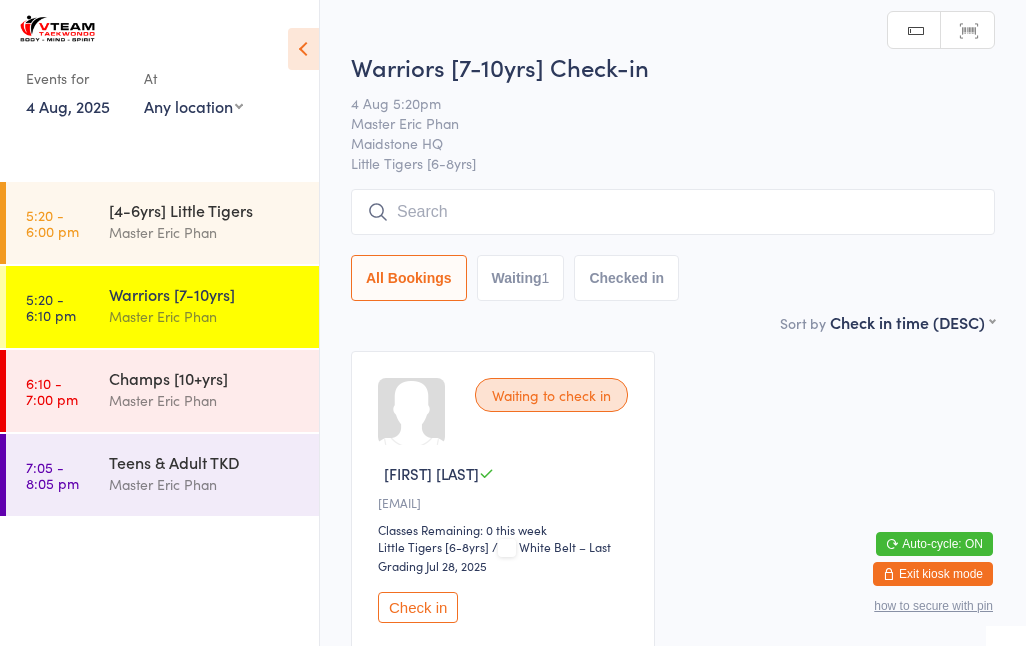 scroll, scrollTop: 155, scrollLeft: 0, axis: vertical 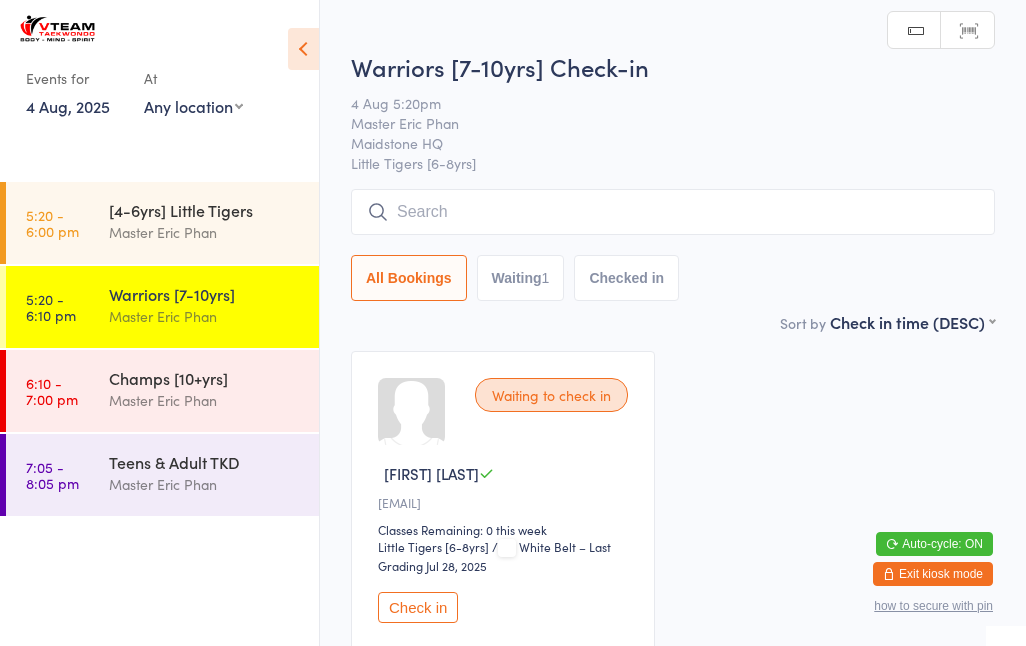 click at bounding box center [673, 212] 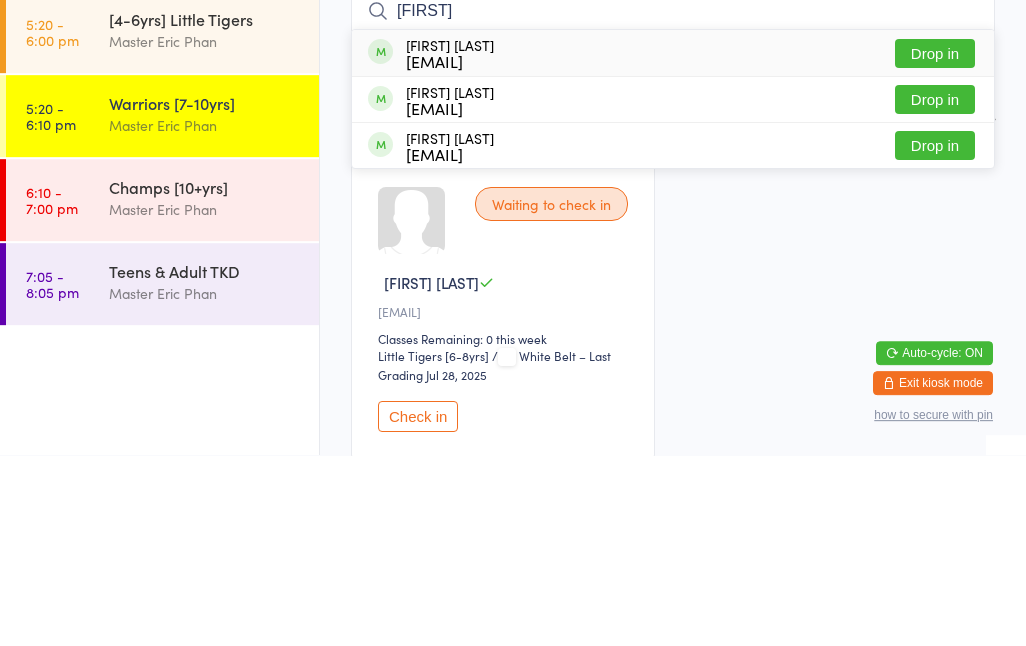 type on "[FIRST]" 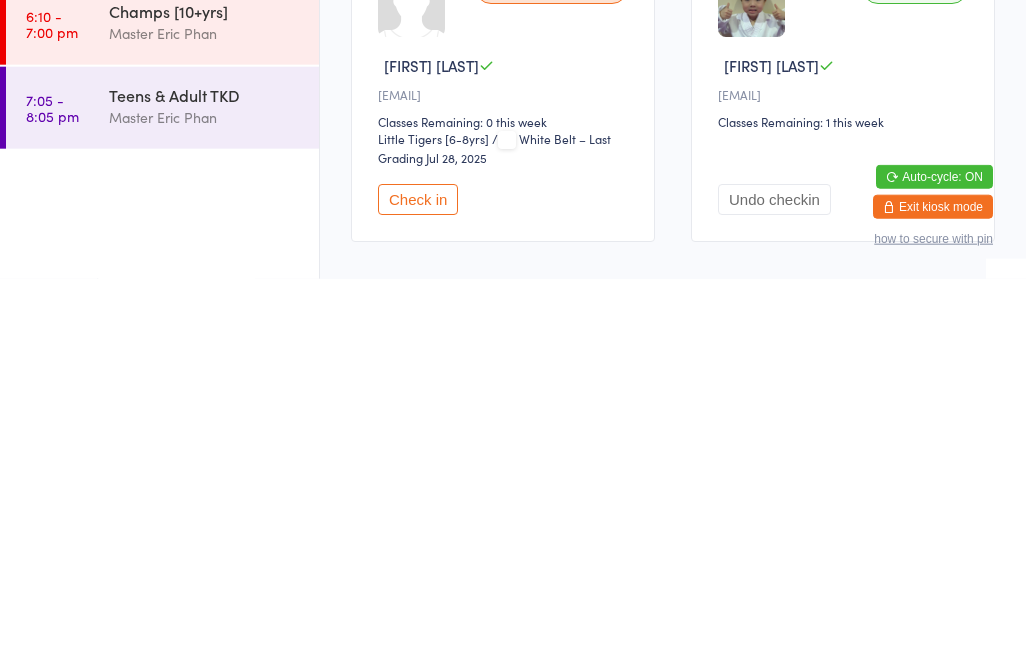 scroll, scrollTop: 42, scrollLeft: 0, axis: vertical 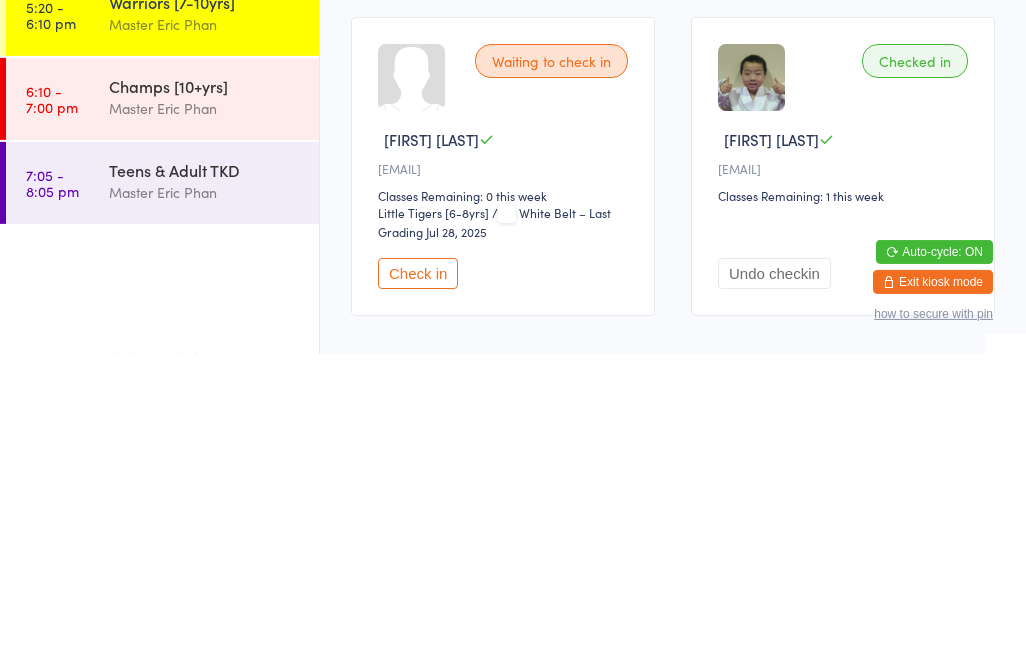 click on "[EMAIL]" at bounding box center (506, 460) 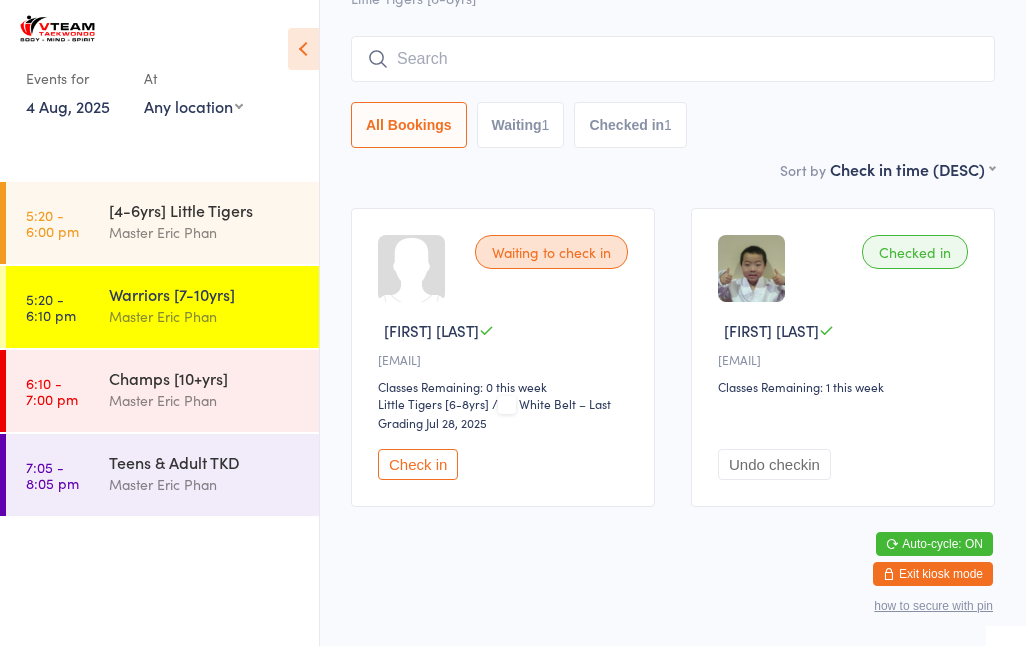 click on "[4-6yrs] Little Tigers Master [LAST] [LAST]" at bounding box center [214, 221] 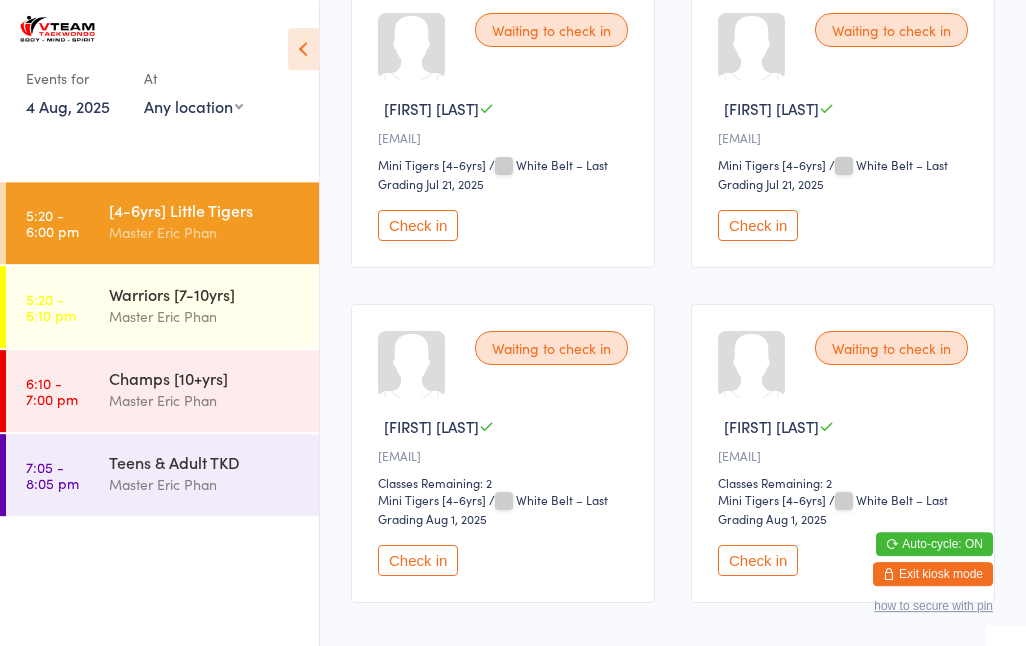 scroll, scrollTop: 364, scrollLeft: 0, axis: vertical 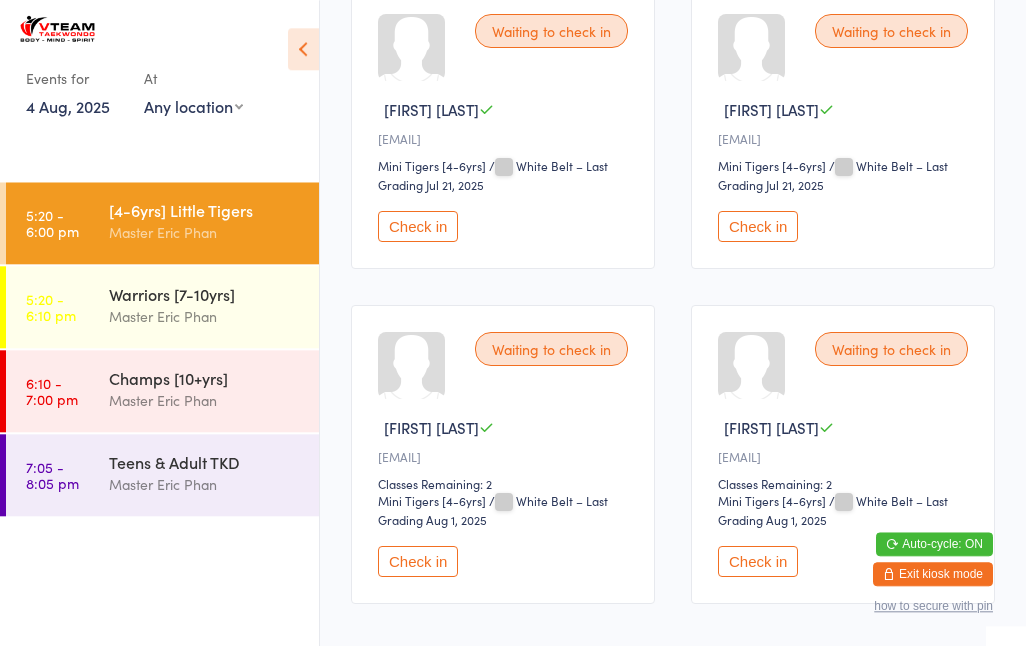 click on "Master Eric Phan" at bounding box center [205, 316] 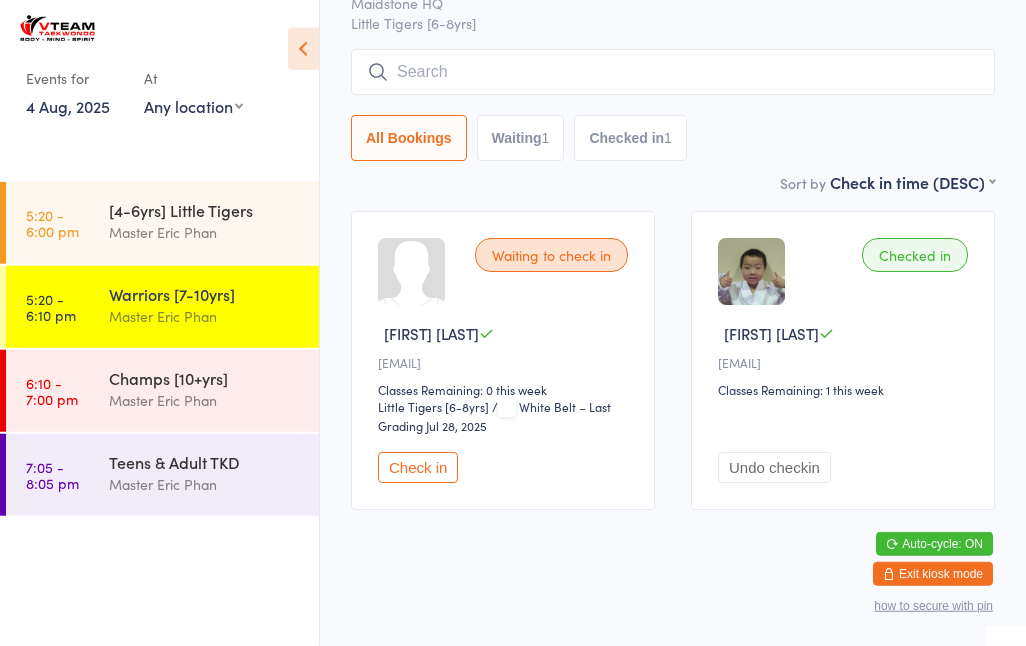 scroll, scrollTop: 140, scrollLeft: 0, axis: vertical 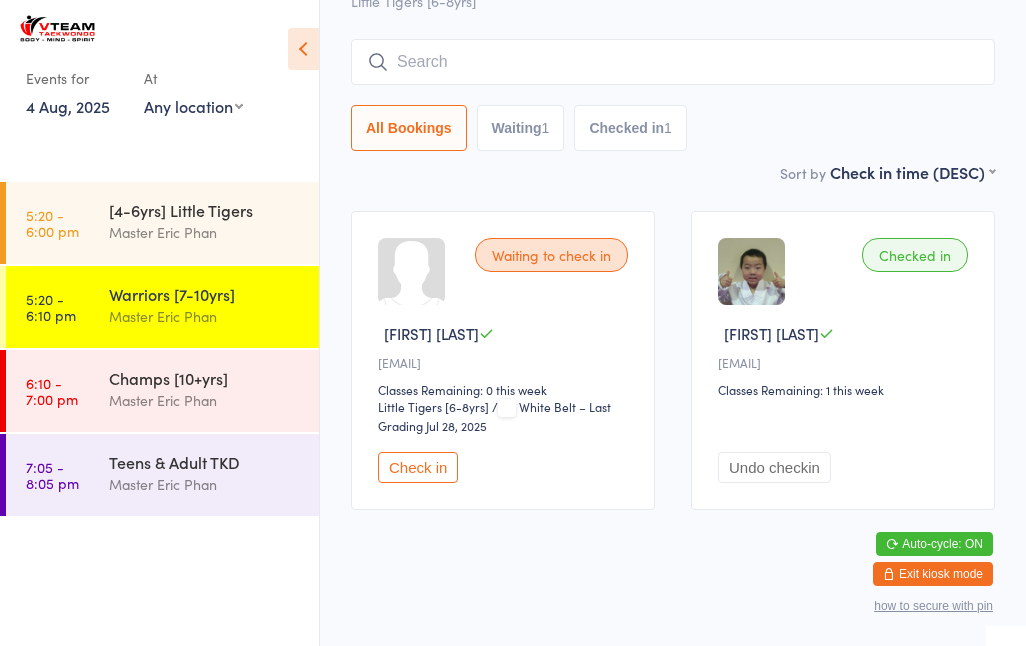 click on "[4-6yrs] Little Tigers" at bounding box center [205, 210] 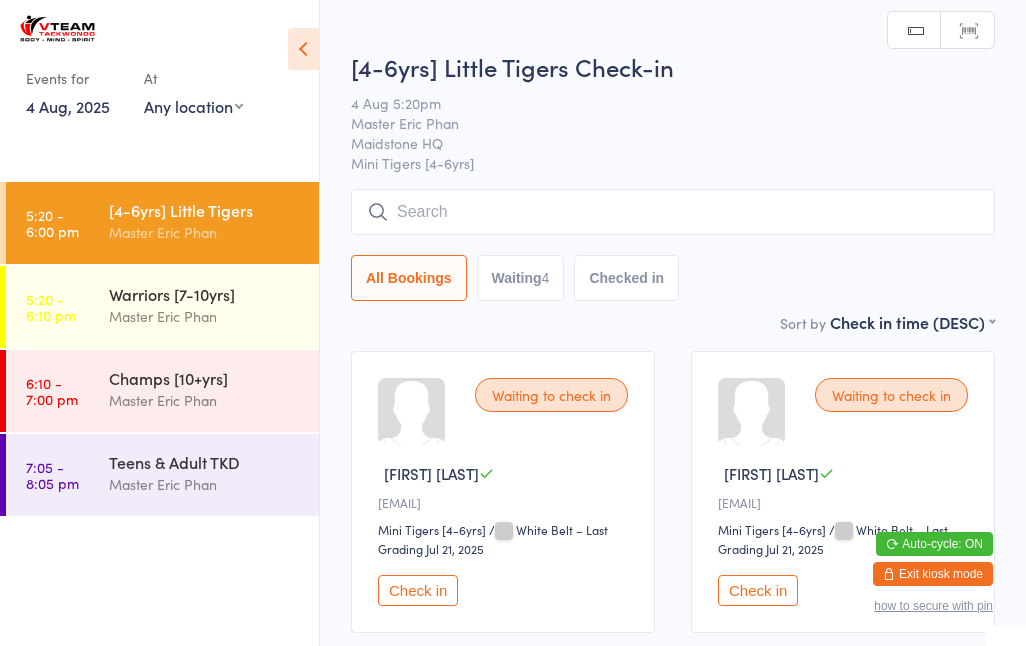 click on "Check in" at bounding box center (418, 590) 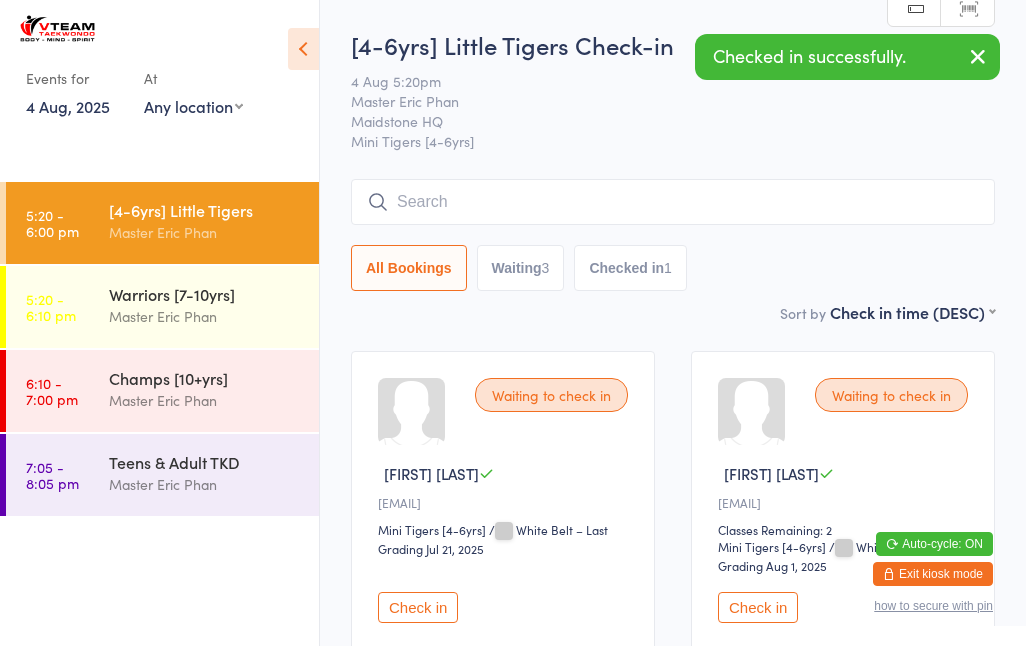 click on "Check in" at bounding box center (418, 607) 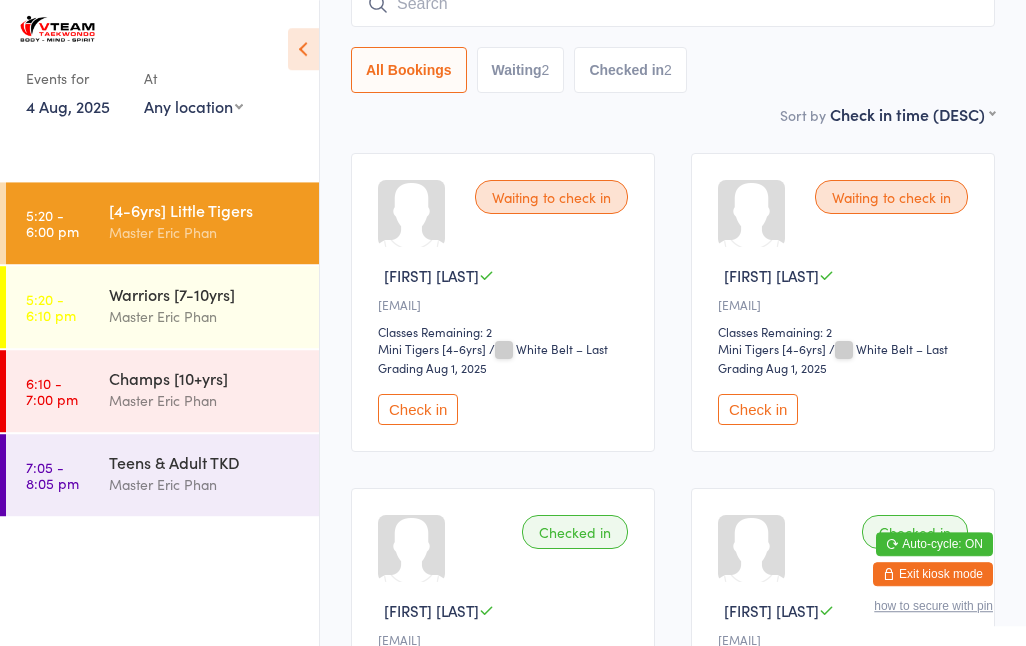 scroll, scrollTop: 199, scrollLeft: 0, axis: vertical 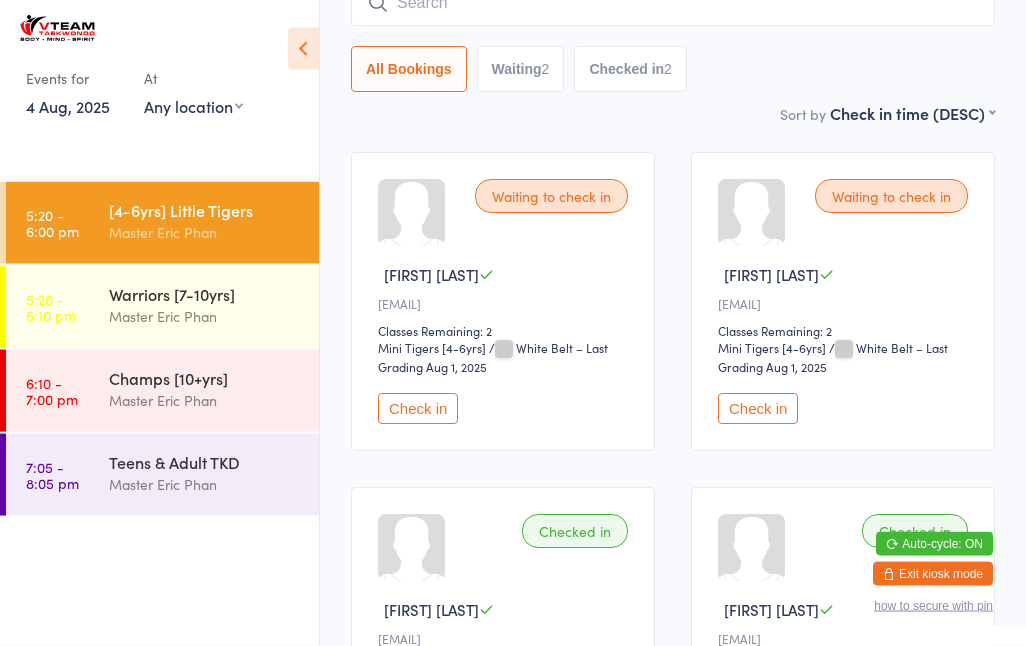 click on "Check in" at bounding box center (418, 408) 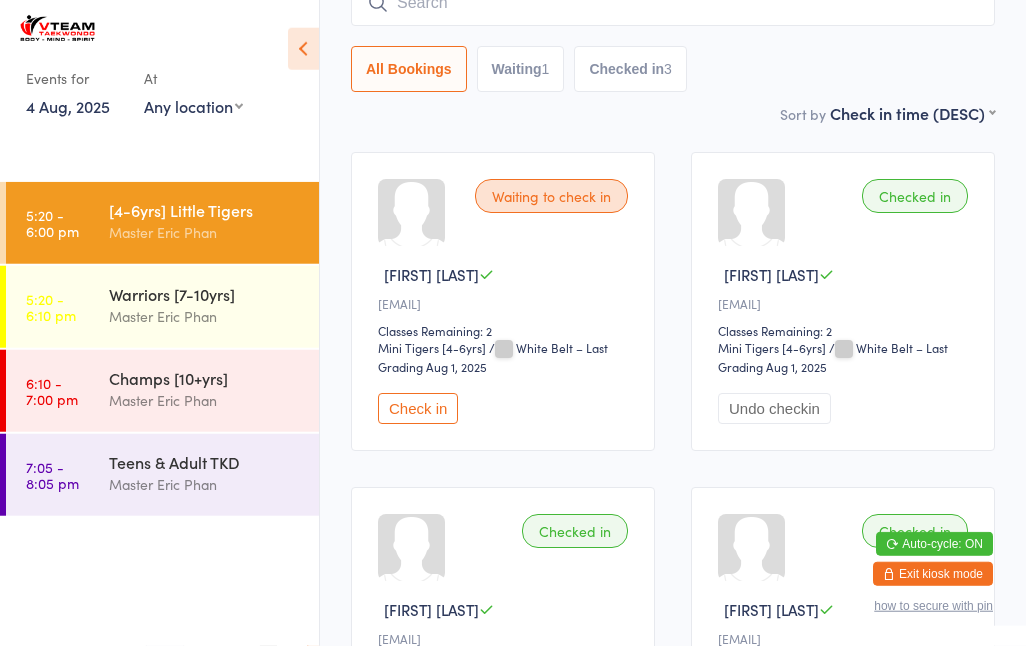 click on "Check in" at bounding box center (418, 408) 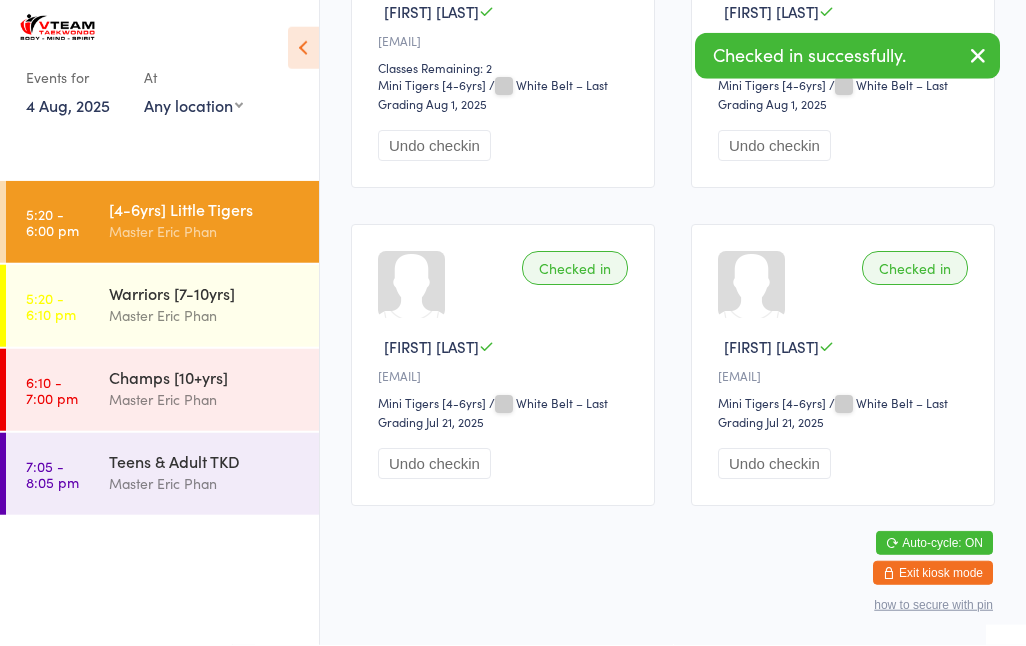 scroll, scrollTop: 464, scrollLeft: 0, axis: vertical 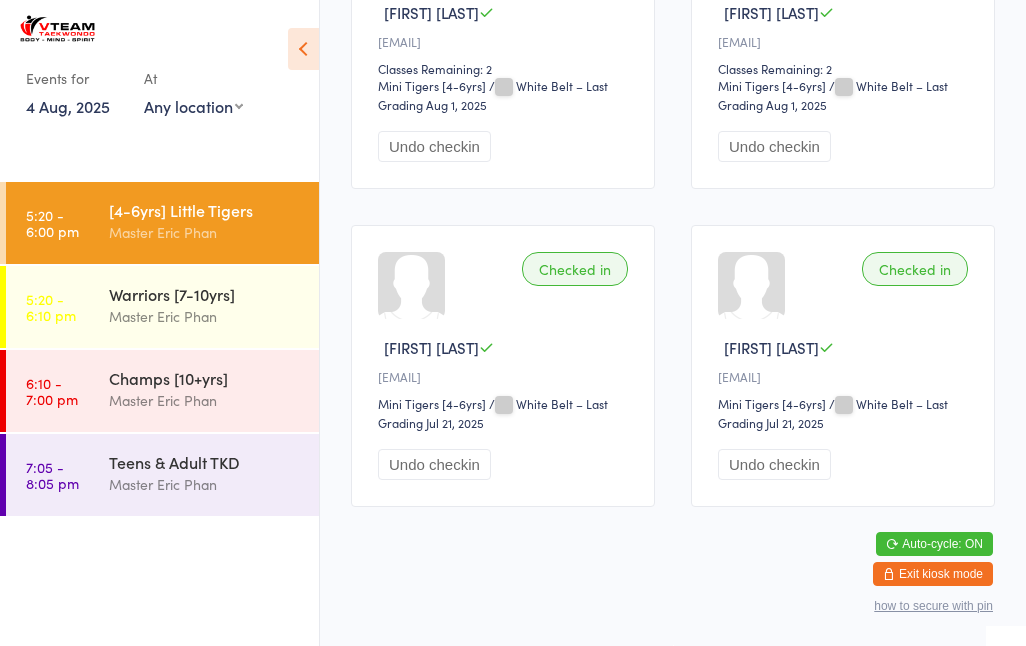 click on "Champs [10+yrs]" at bounding box center (205, 378) 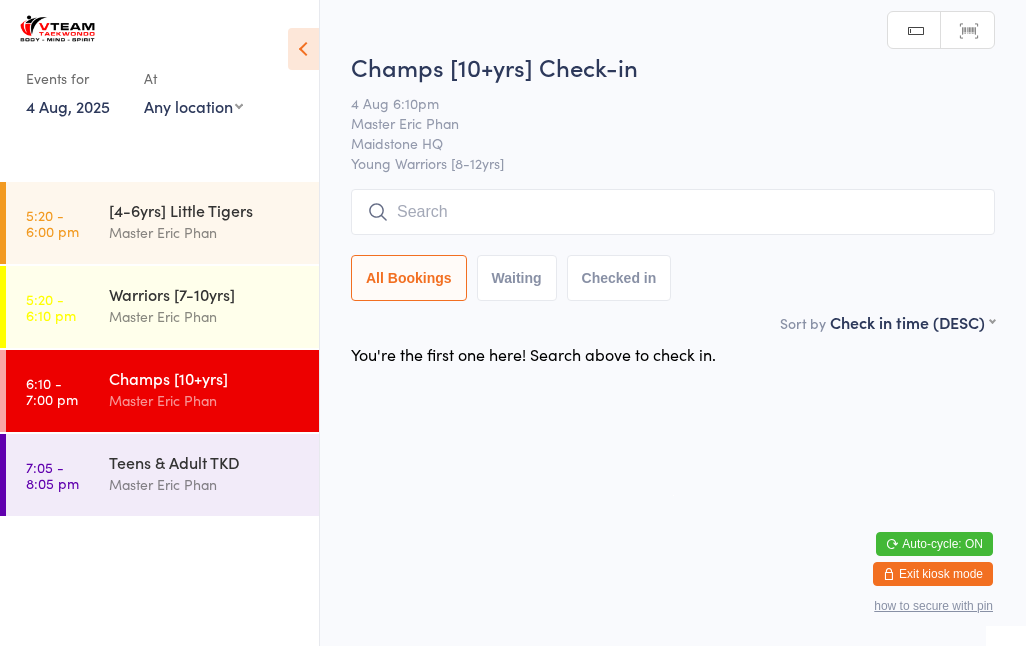 click at bounding box center (673, 212) 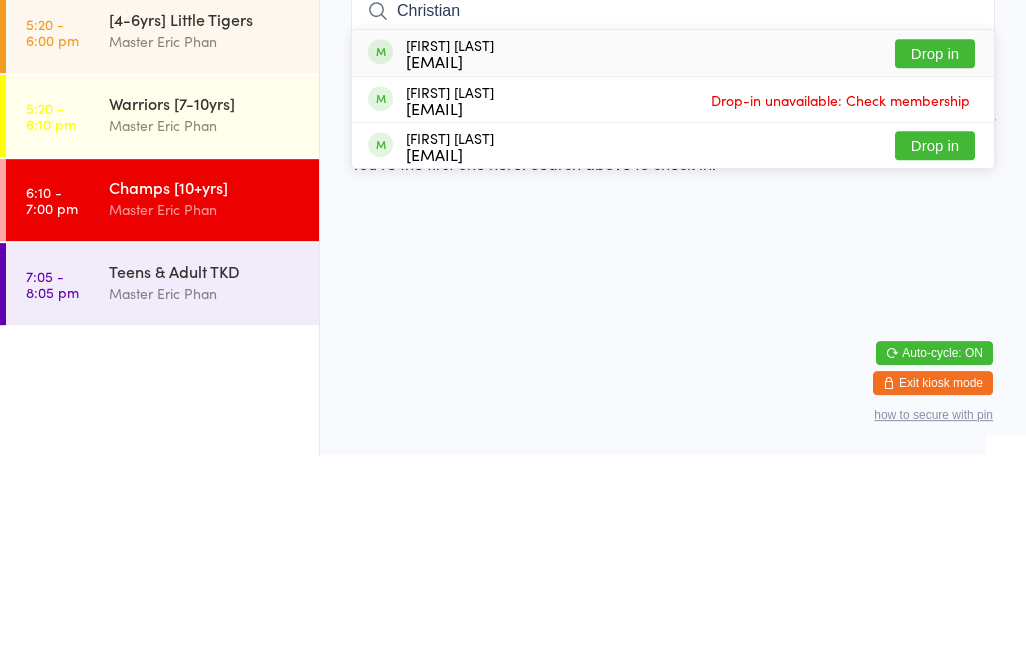 type on "Christian" 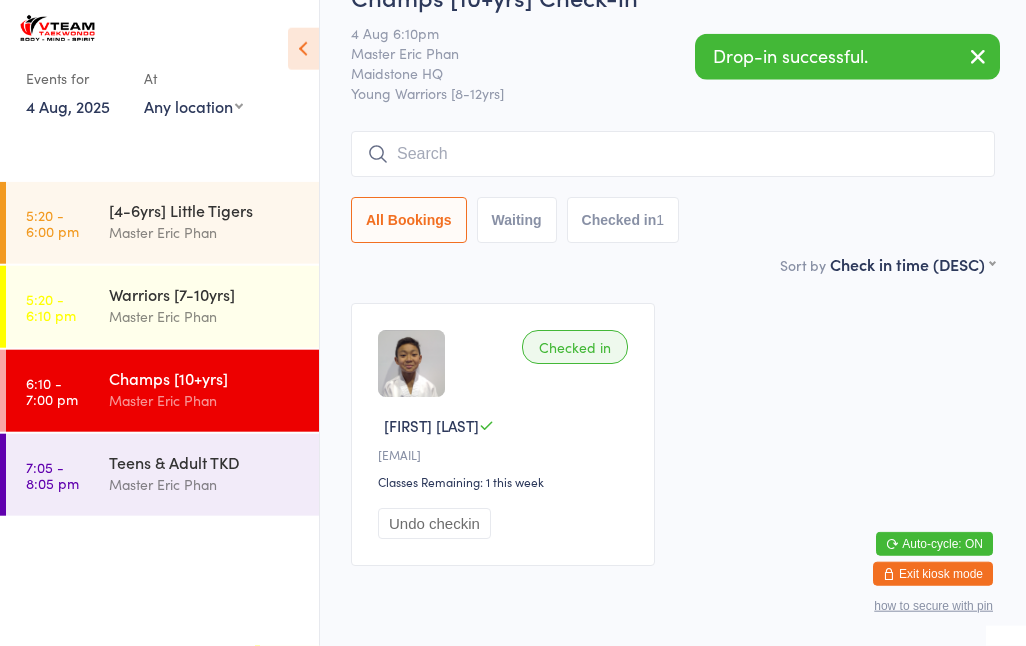 scroll, scrollTop: 3, scrollLeft: 0, axis: vertical 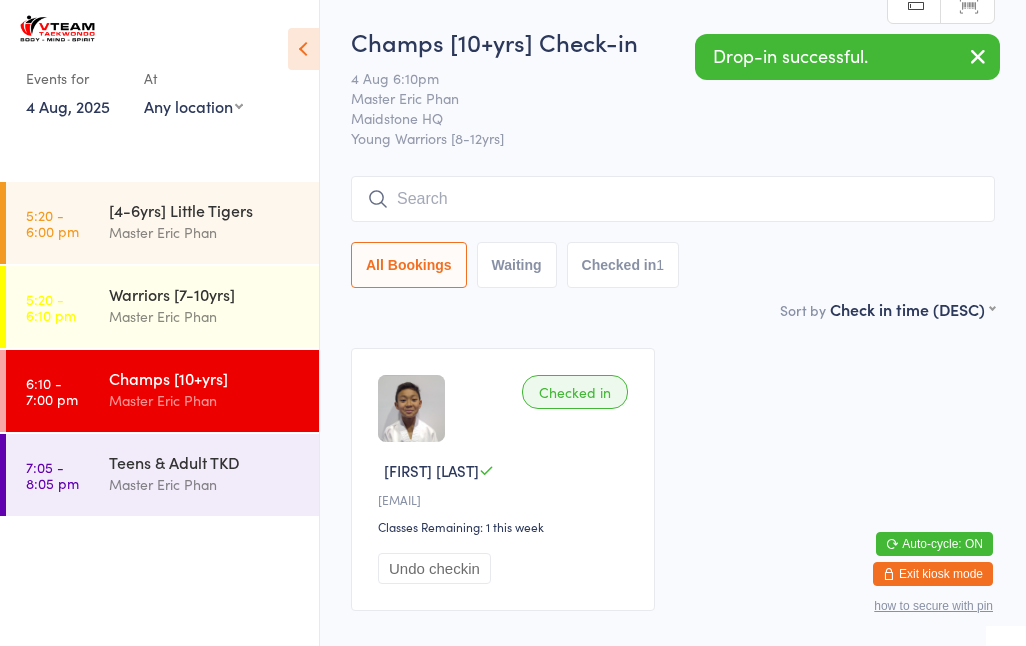 click on "Checked in [FIRST] [LAST] [EMAIL] Classes Remaining: 1 this week Undo checkin" at bounding box center [673, 479] 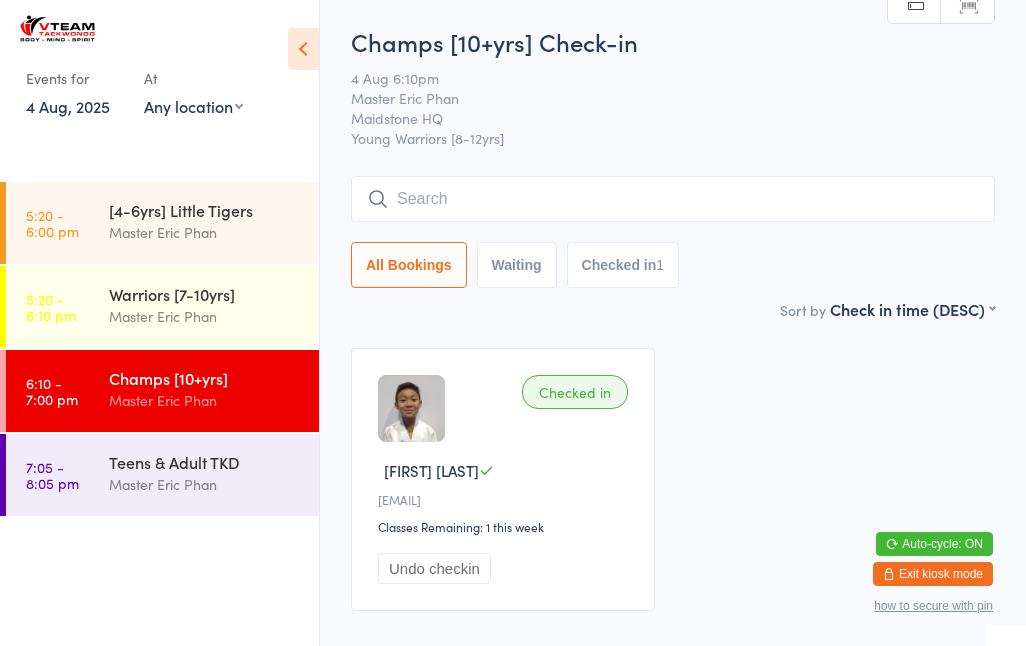 click at bounding box center (673, 199) 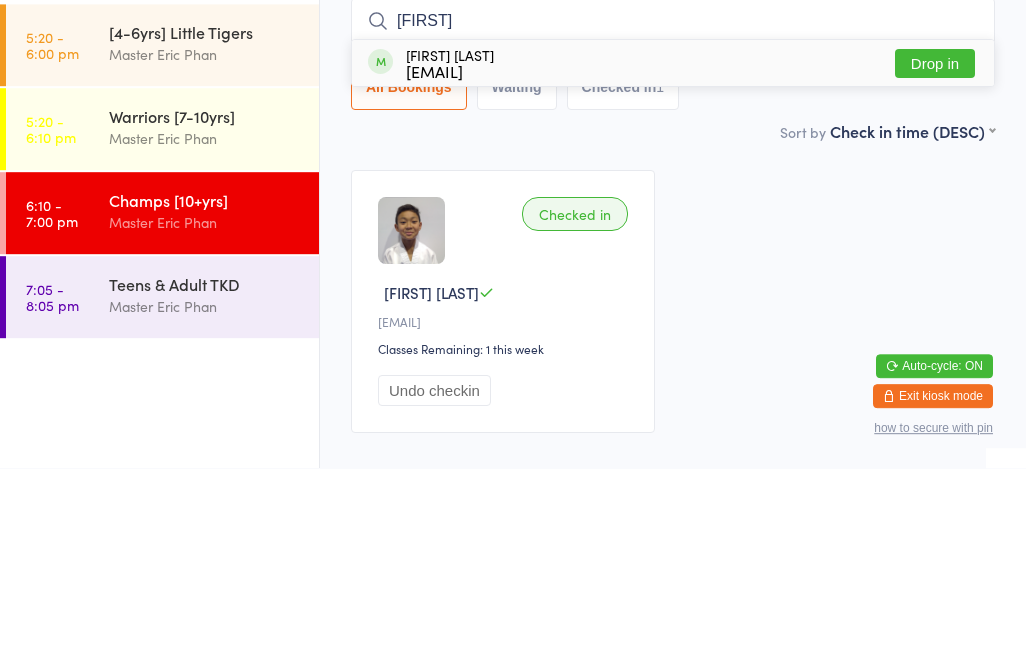 type on "[FIRST]" 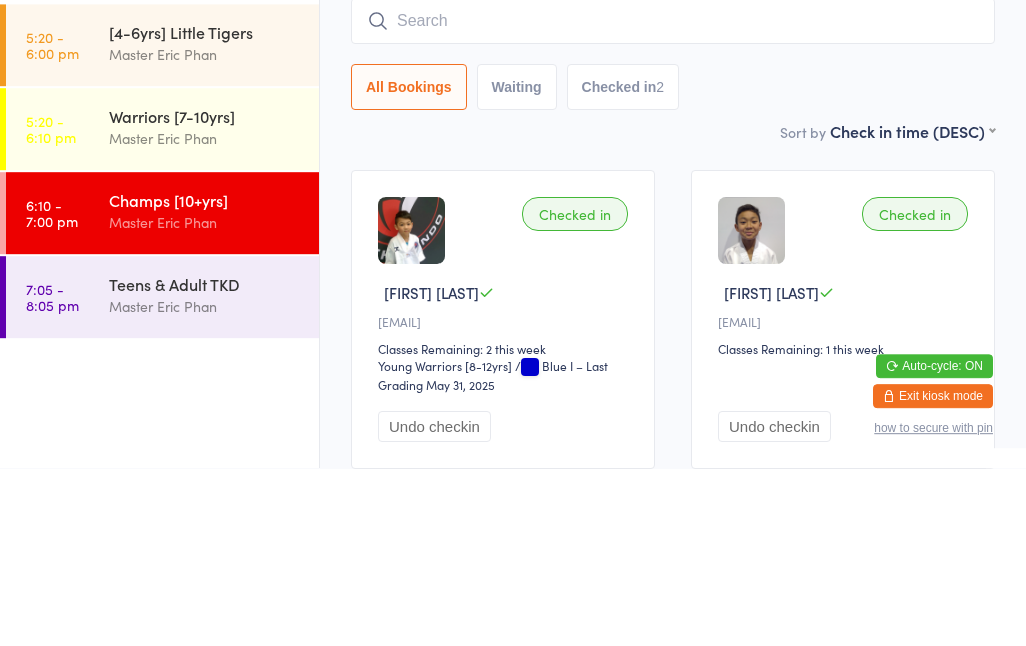 click on "All Bookings Waiting  Checked in  2" at bounding box center [673, 265] 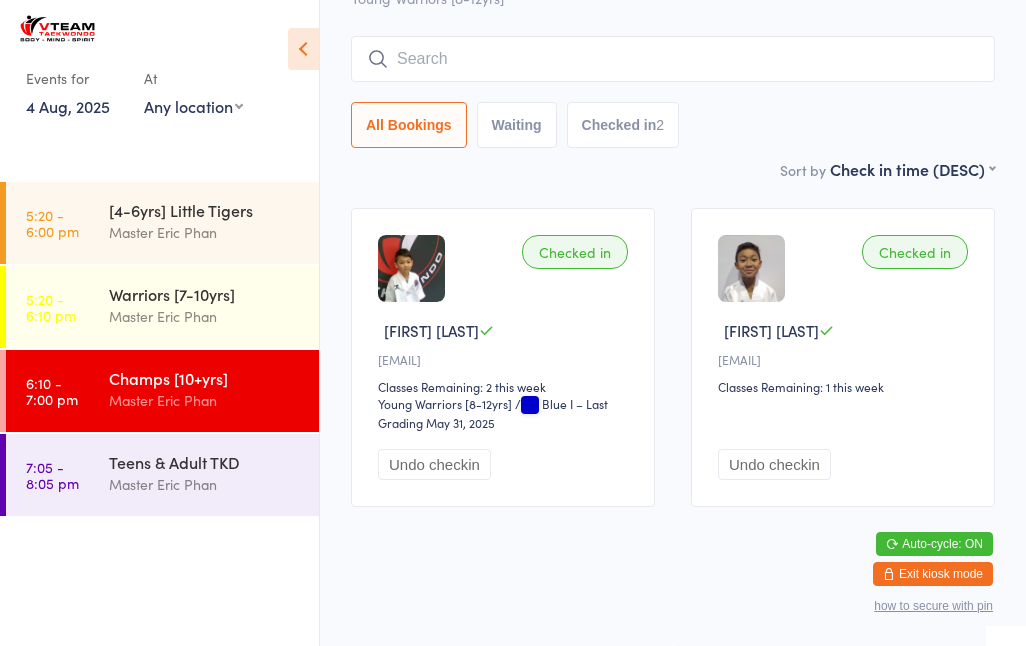 click at bounding box center [673, 59] 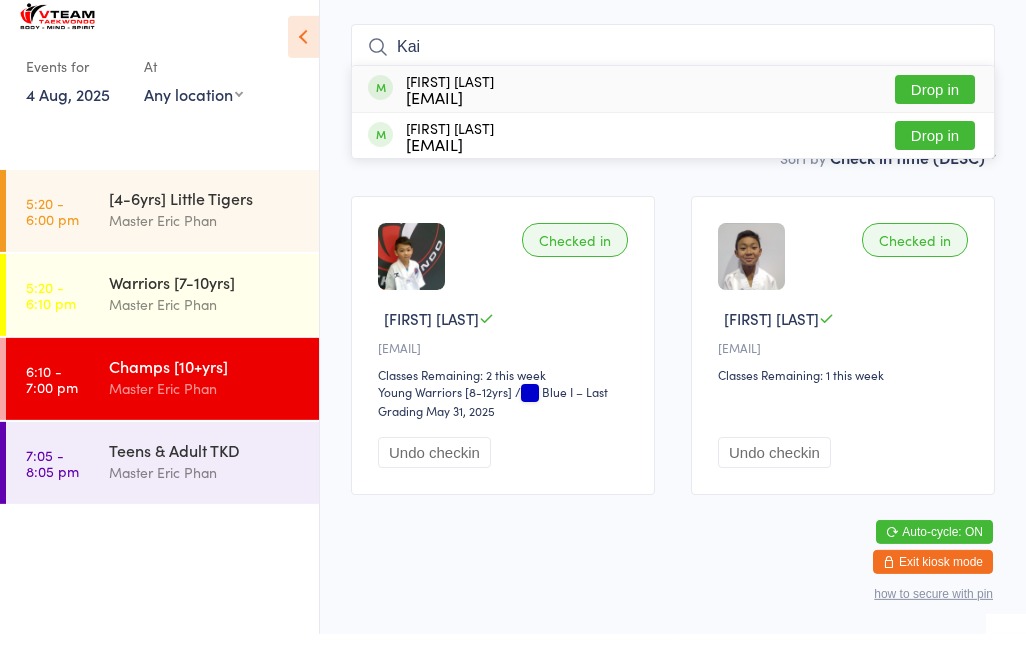 type on "Kai" 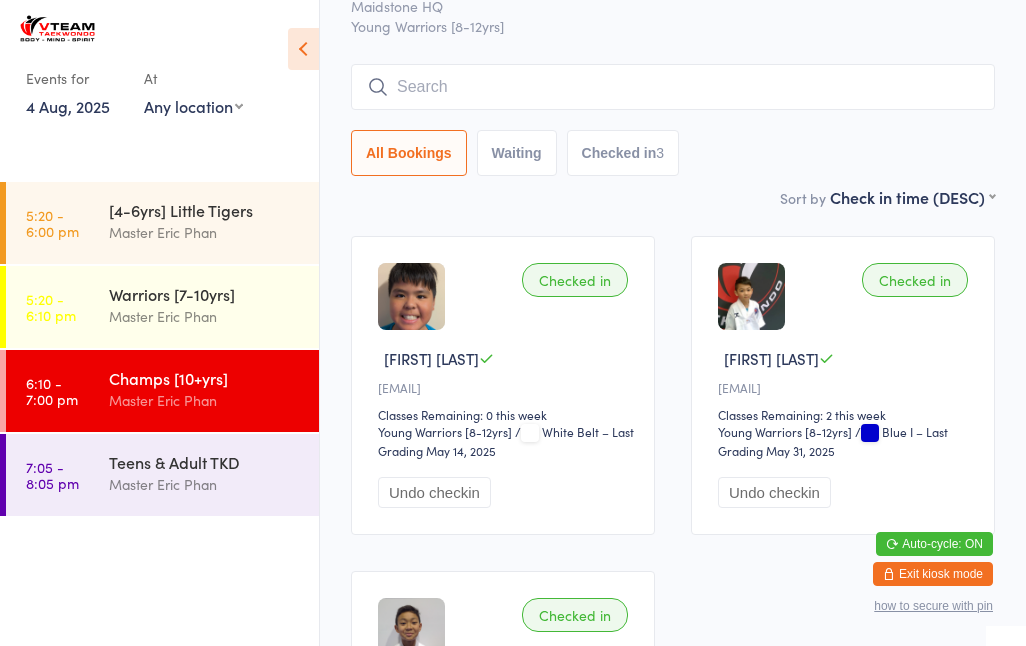 scroll, scrollTop: 113, scrollLeft: 0, axis: vertical 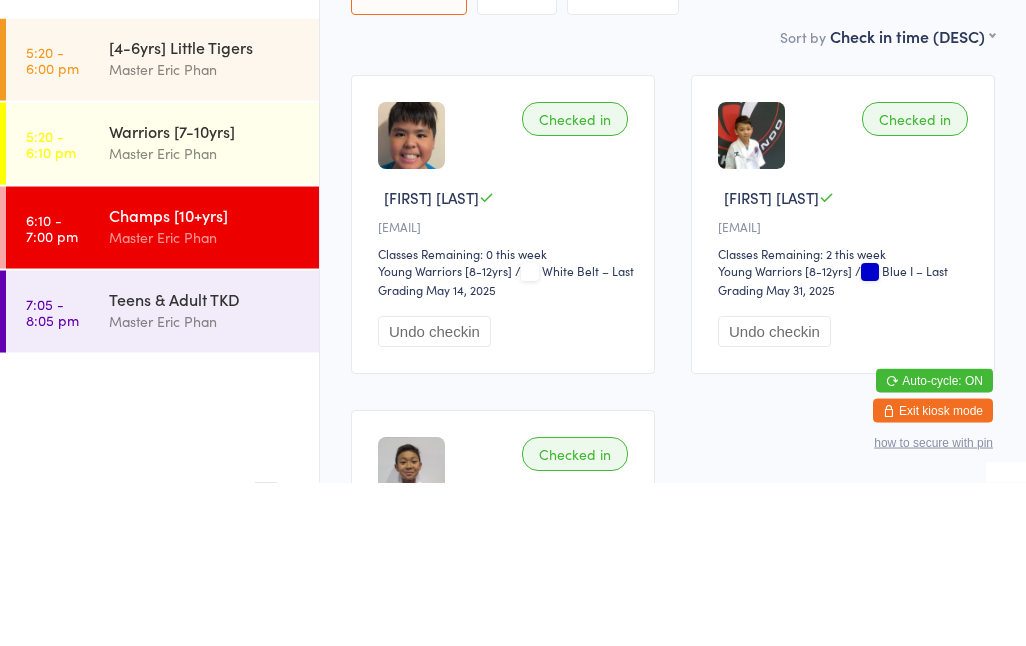 click on "Champs [10+yrs]" at bounding box center [205, 378] 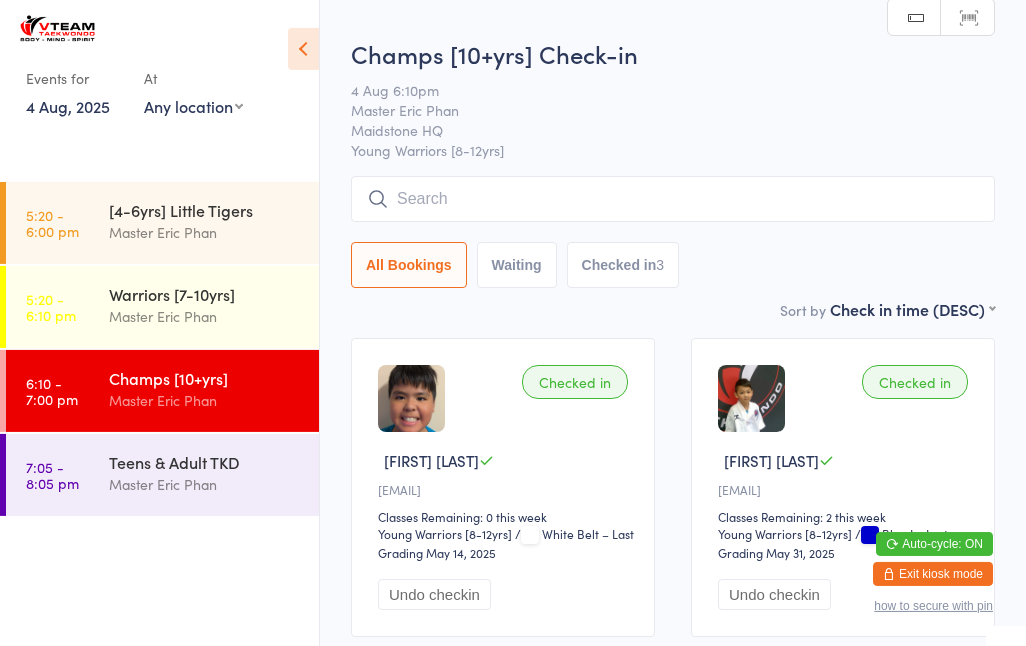 scroll, scrollTop: 8, scrollLeft: 0, axis: vertical 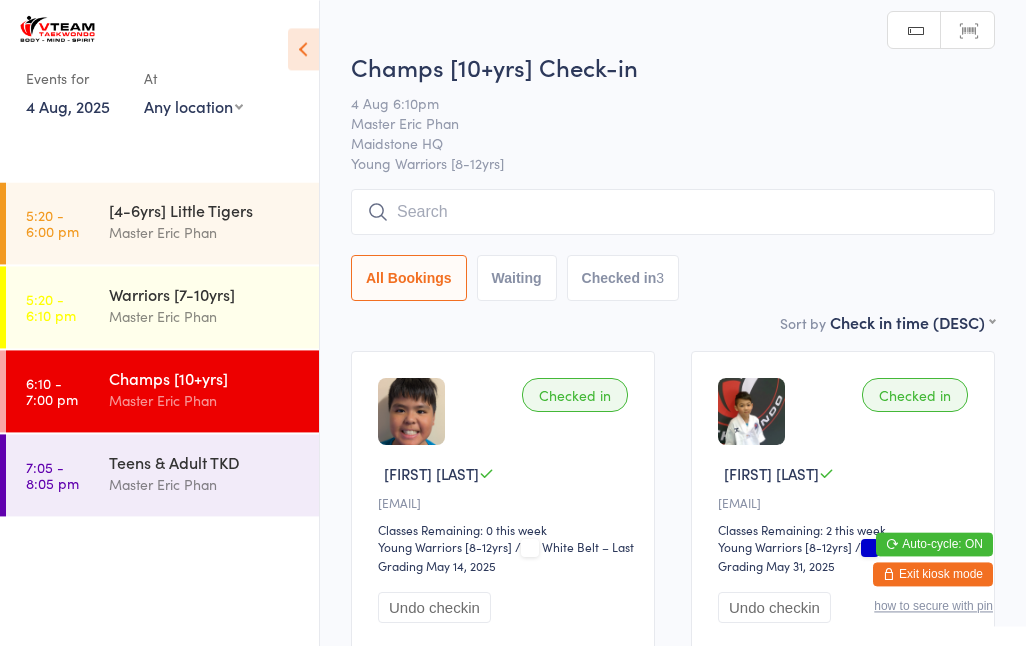 click at bounding box center [673, 212] 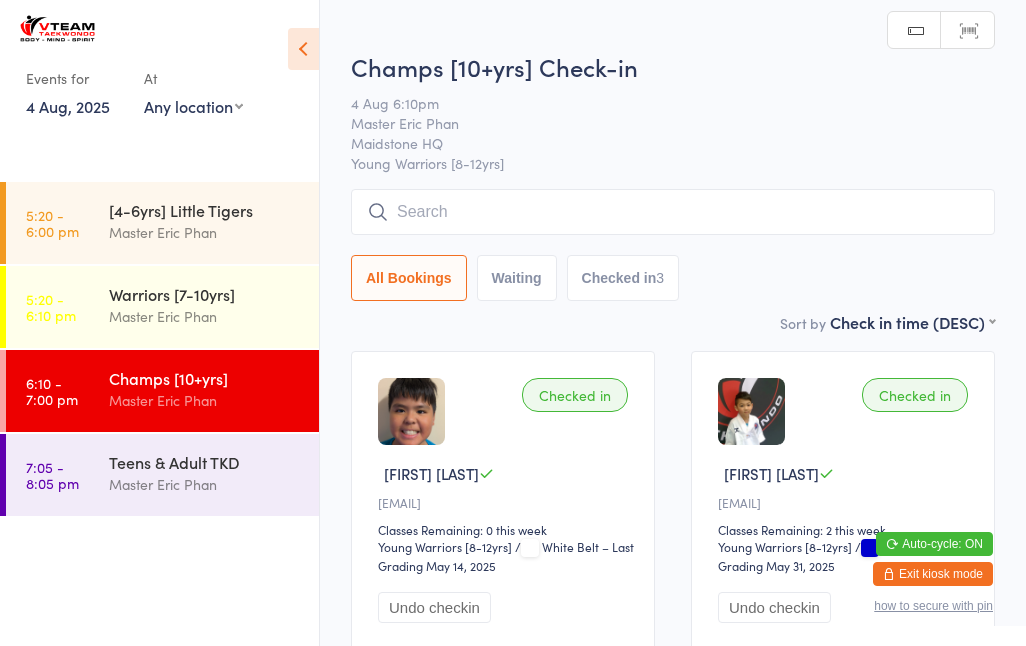 scroll, scrollTop: 0, scrollLeft: 0, axis: both 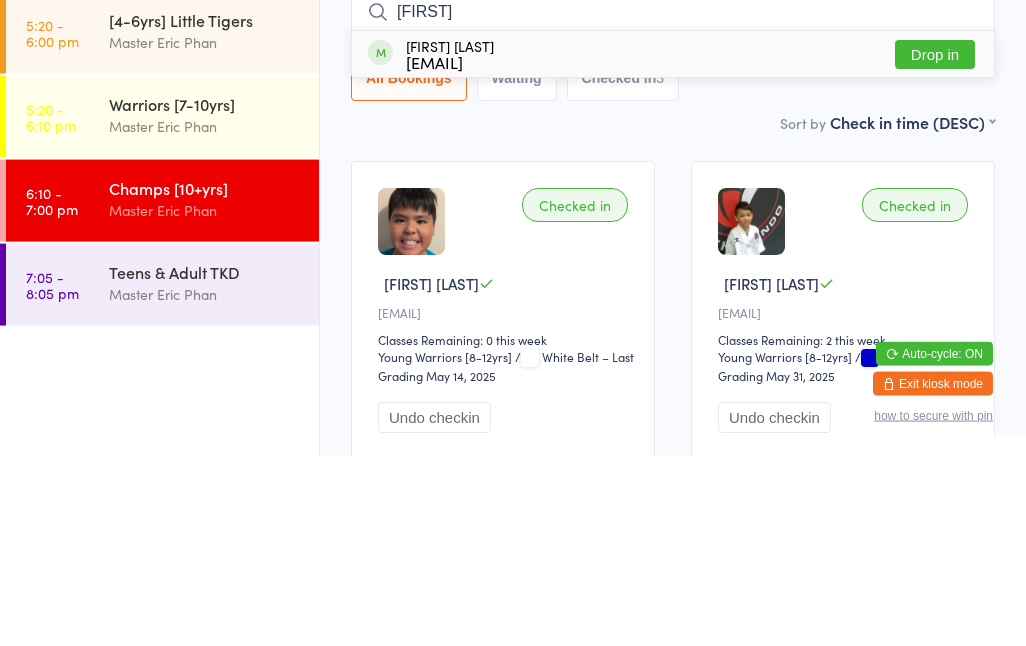 type on "[FIRST]" 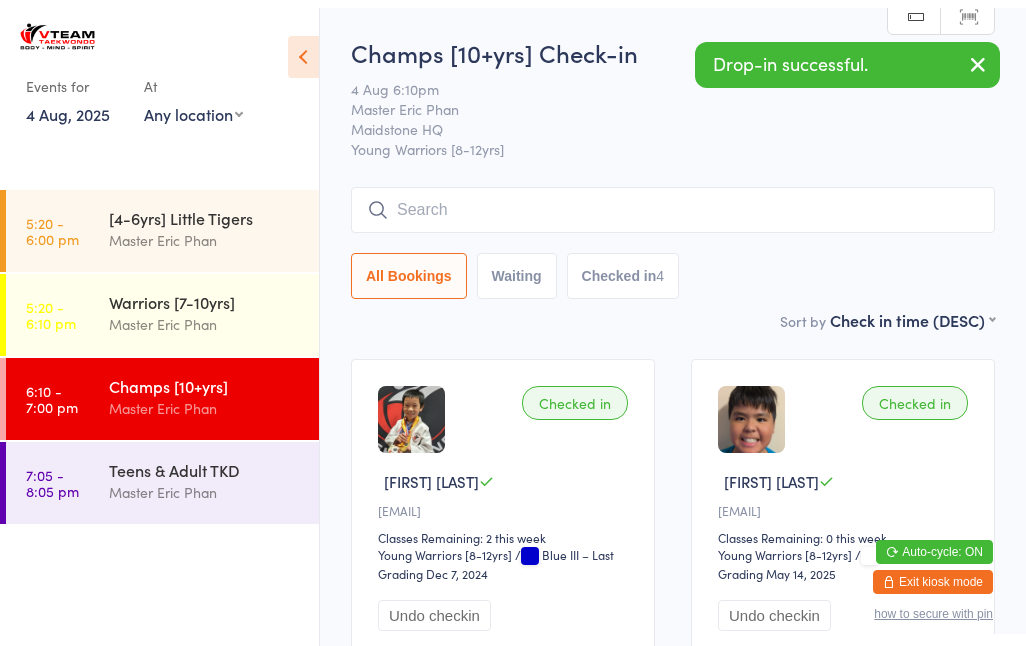 scroll, scrollTop: 0, scrollLeft: 0, axis: both 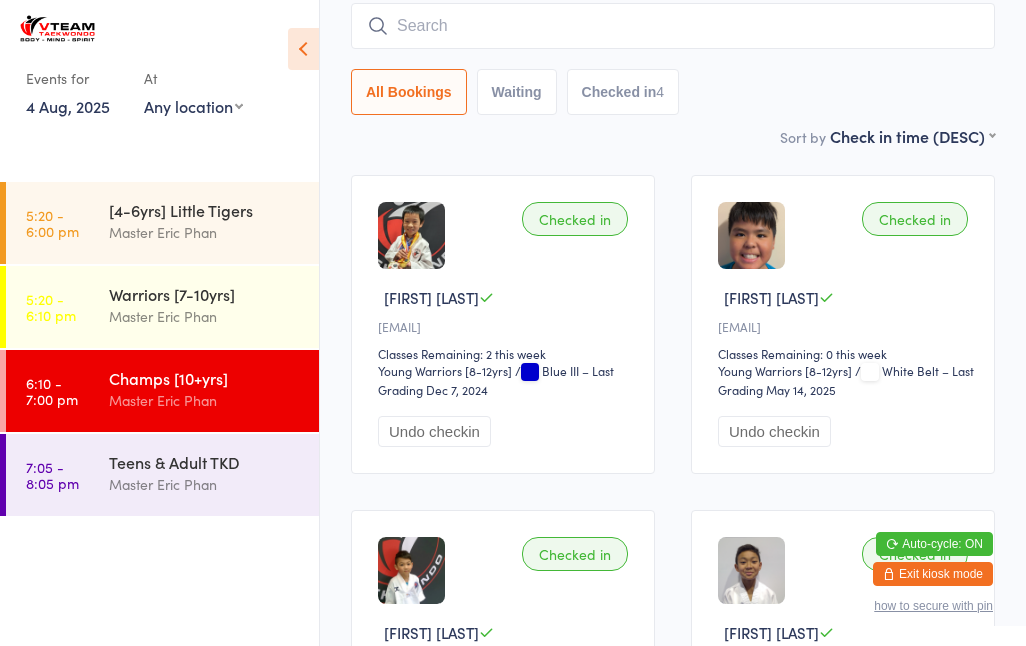 click on "Warriors [7-10yrs]" at bounding box center (205, 294) 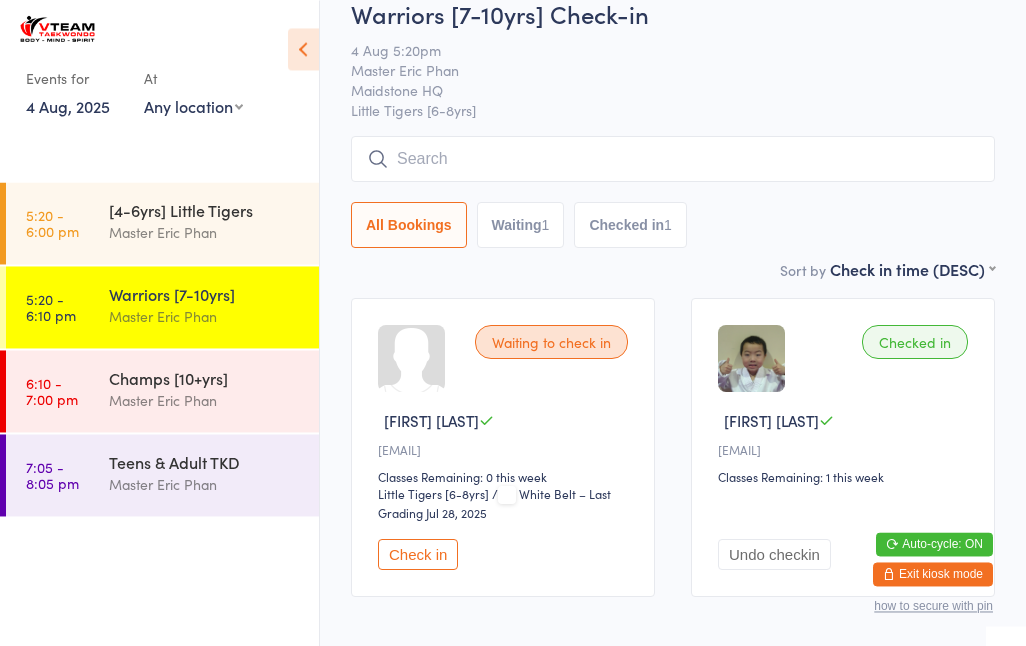 scroll, scrollTop: 33, scrollLeft: 0, axis: vertical 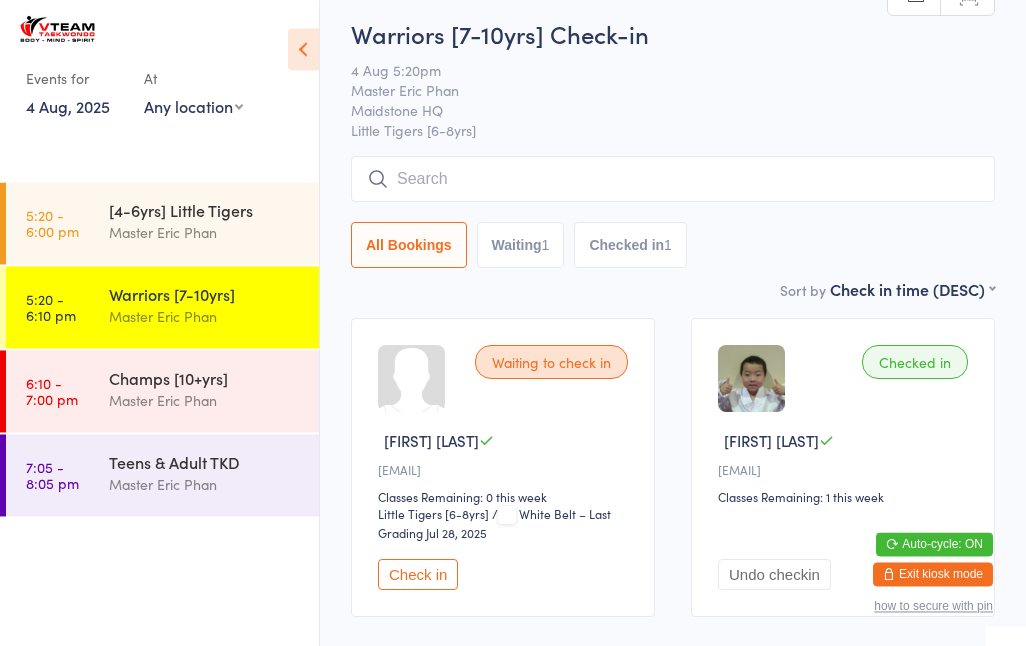 click on "Check in" at bounding box center [418, 574] 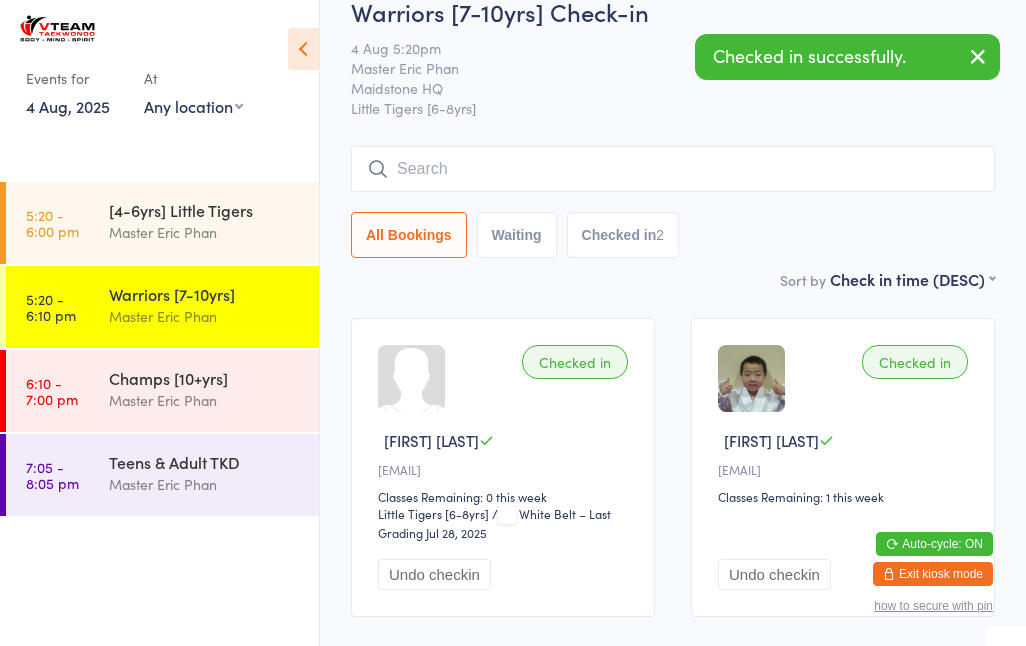 click on "Master Eric Phan" at bounding box center (205, 232) 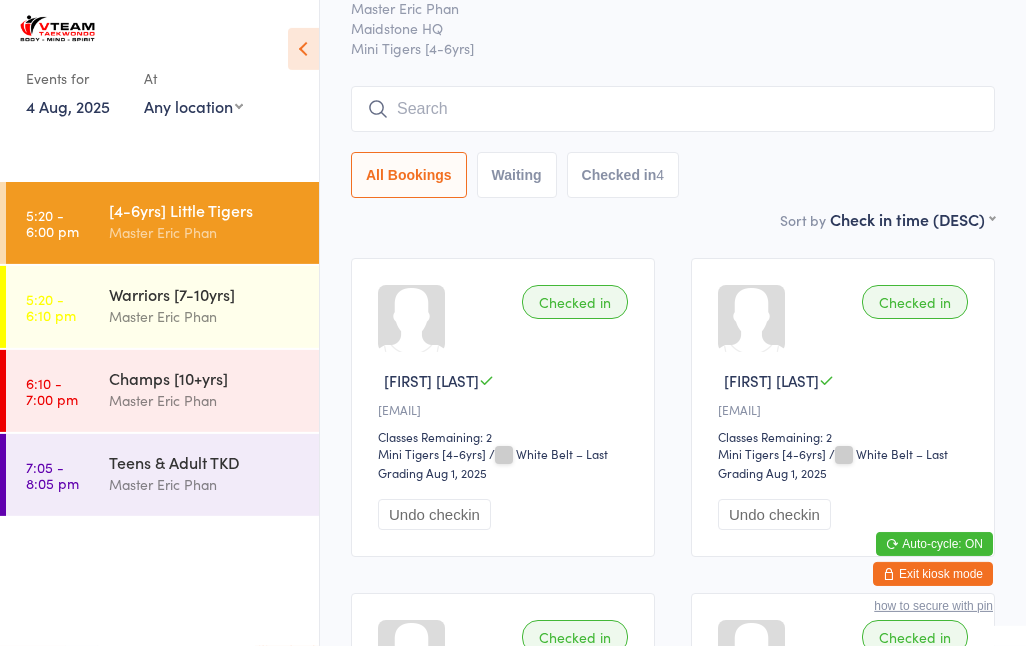 scroll, scrollTop: 0, scrollLeft: 0, axis: both 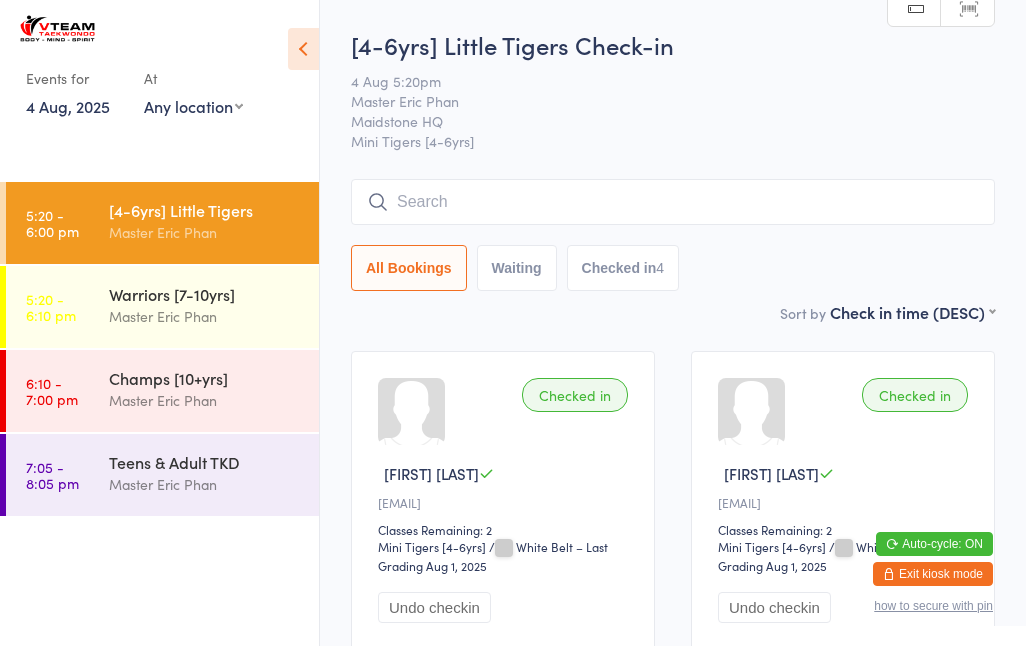 click at bounding box center (673, 202) 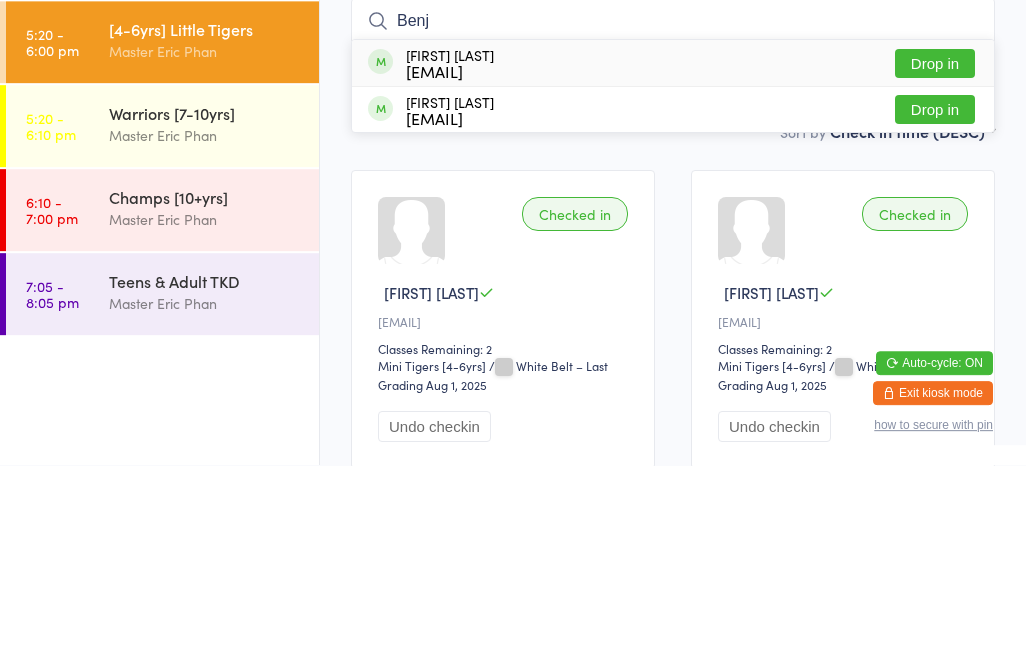 type on "Benj" 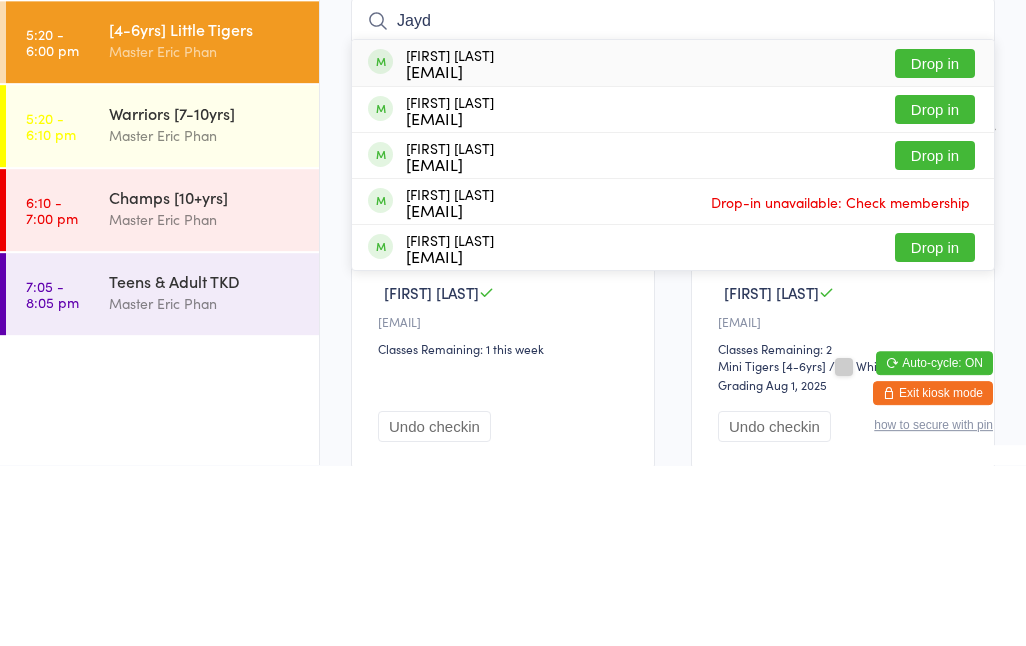 type on "Jayd" 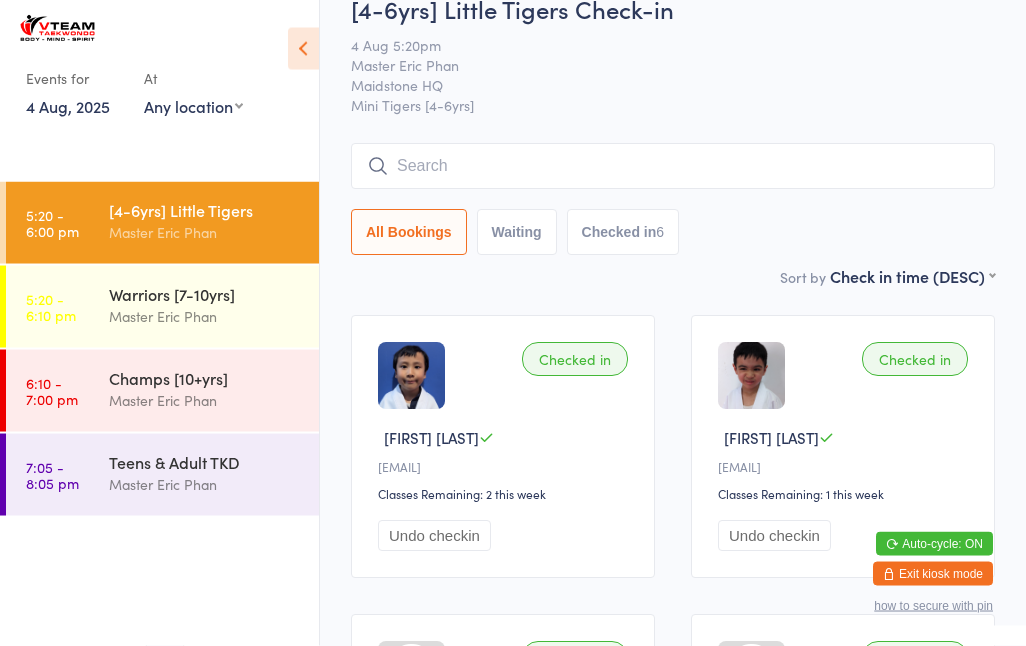 scroll, scrollTop: 37, scrollLeft: 0, axis: vertical 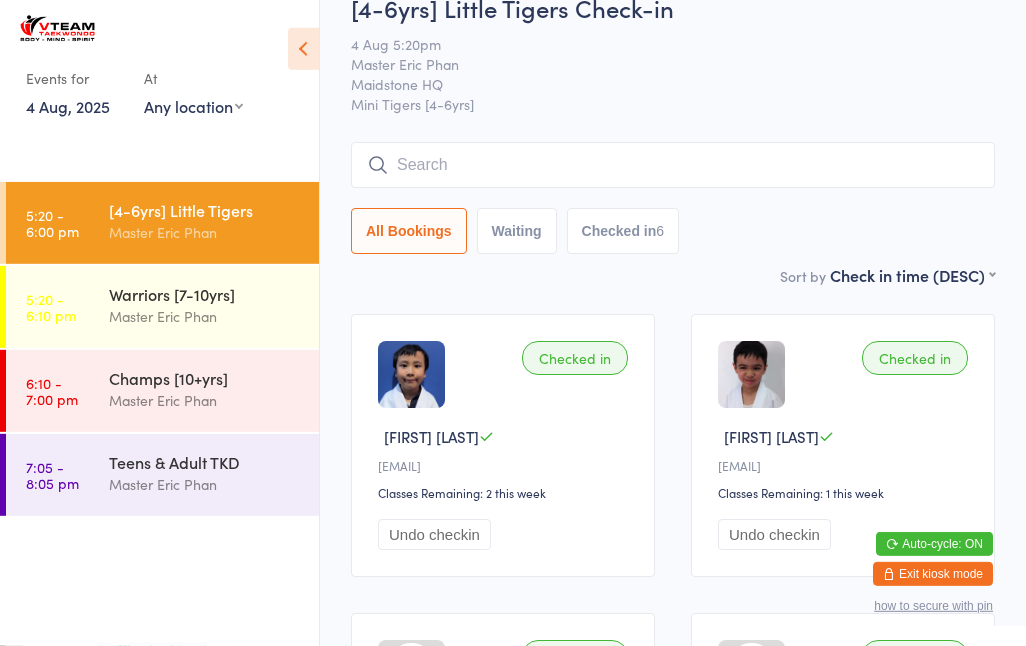 click at bounding box center (673, 165) 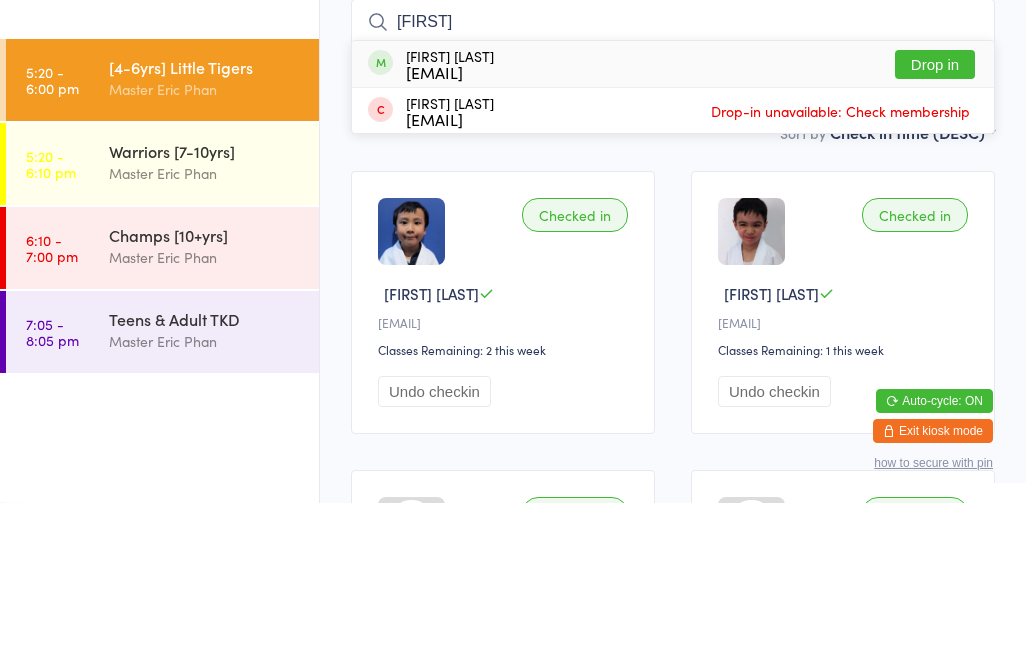 type on "[FIRST]" 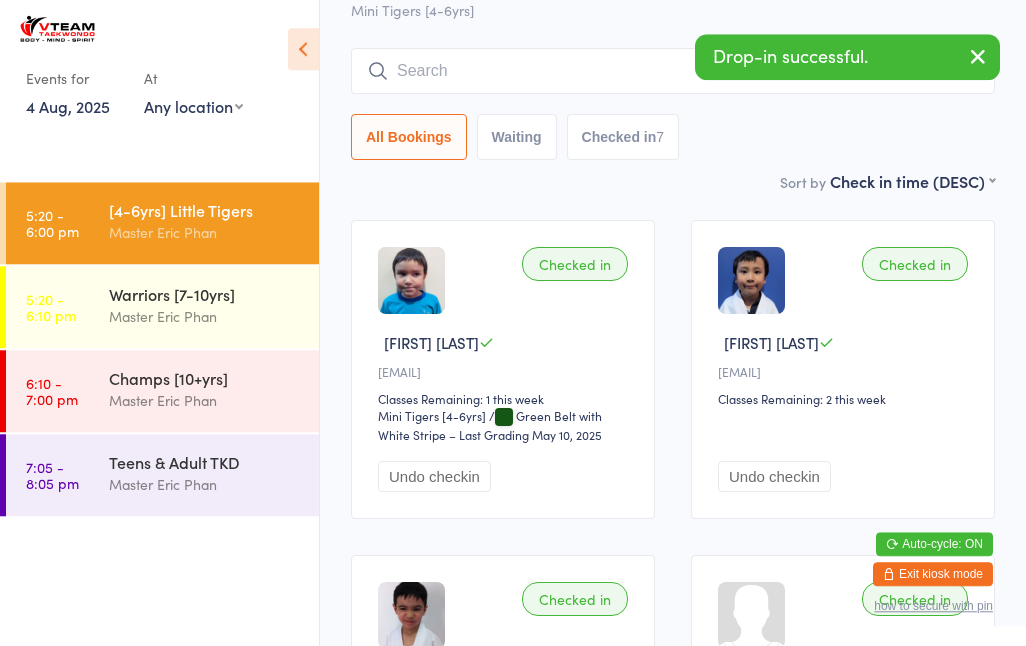 scroll, scrollTop: 130, scrollLeft: 0, axis: vertical 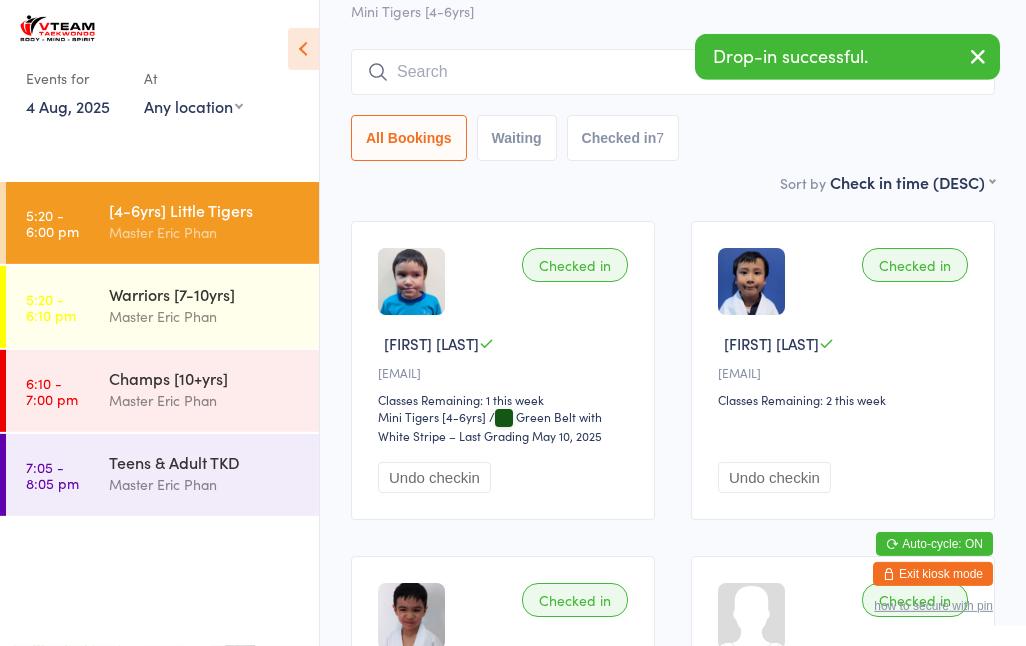 click at bounding box center (673, 72) 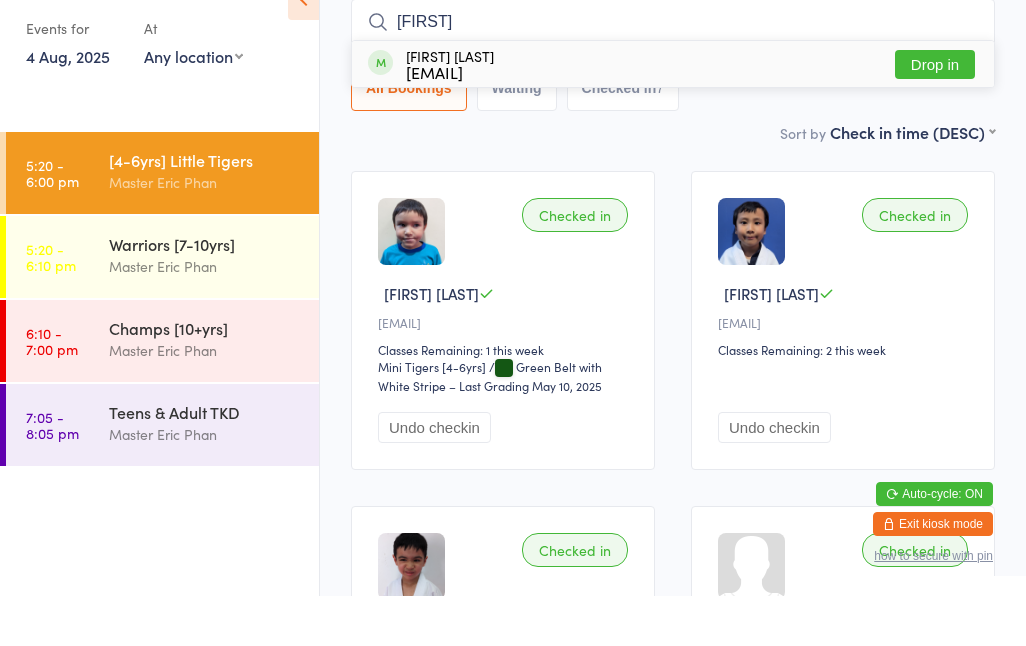 type on "[FIRST]" 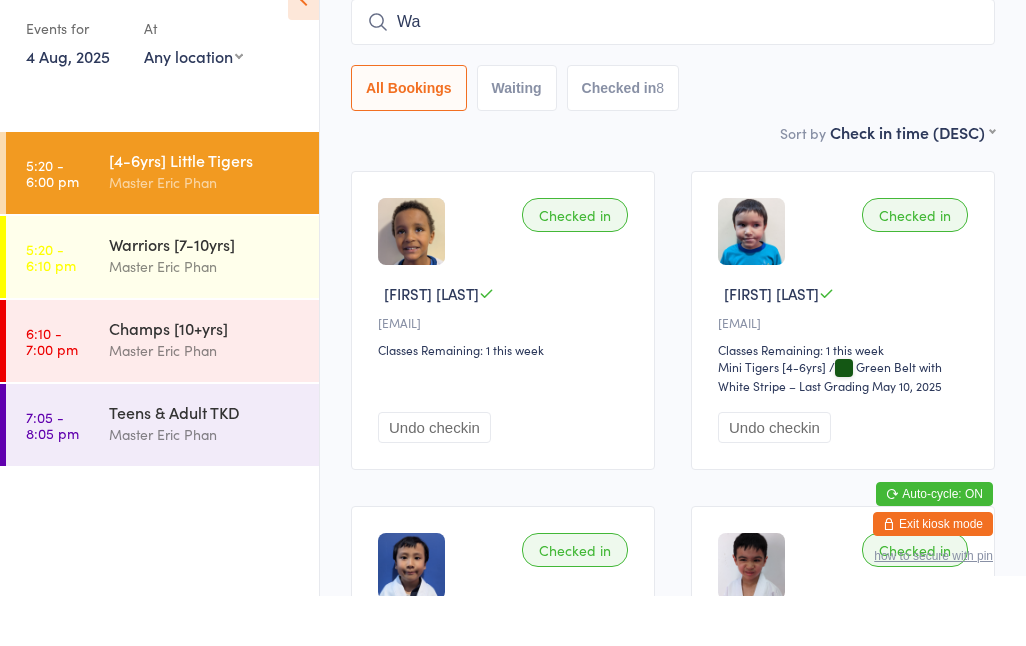 type on "W" 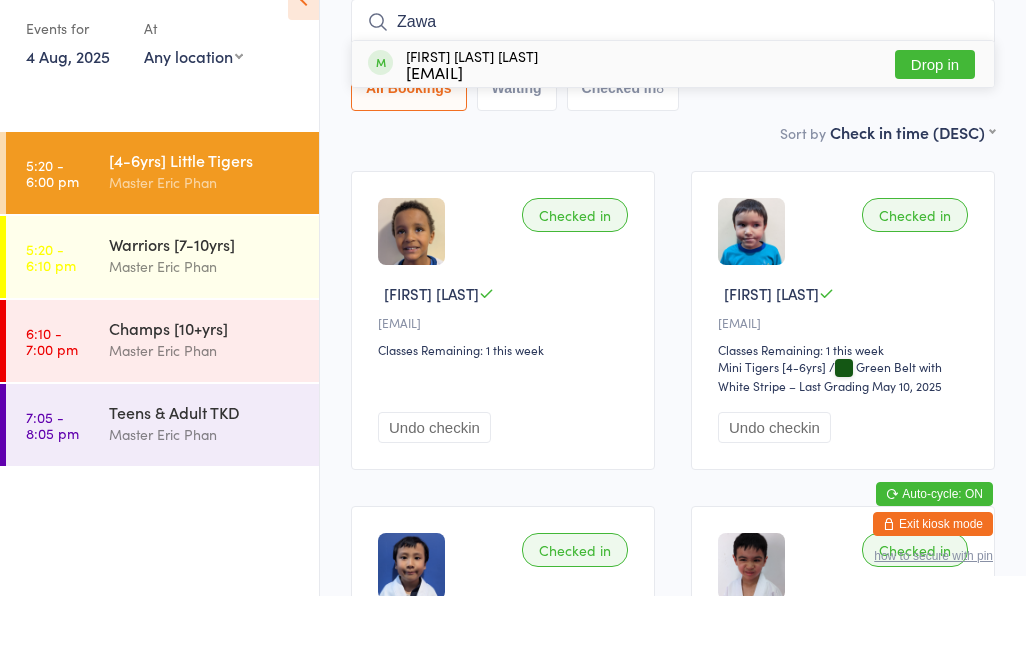 type on "Zawa" 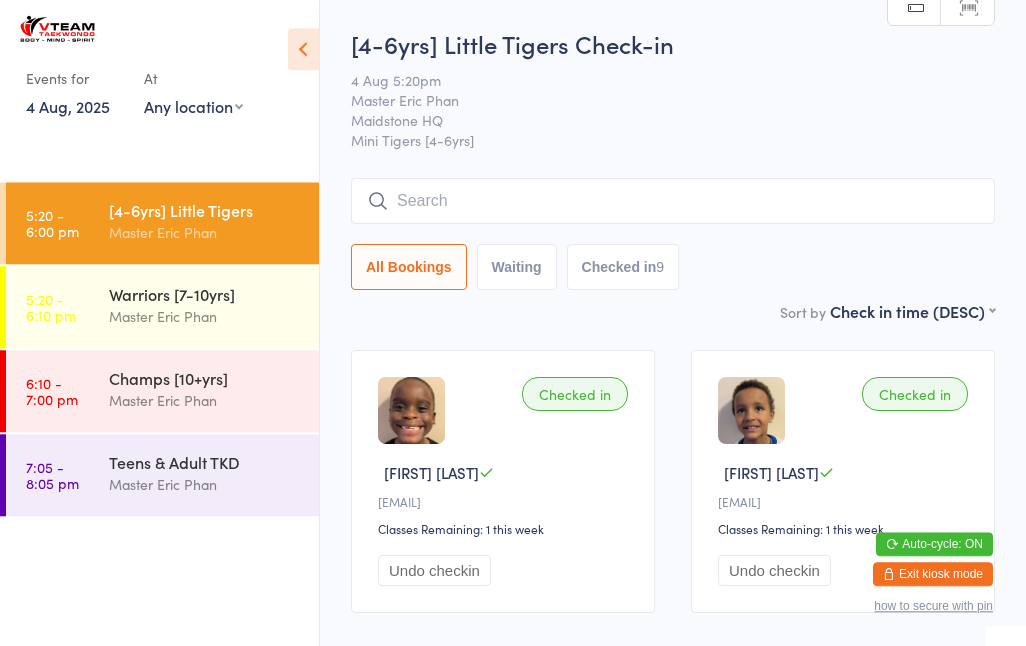 scroll, scrollTop: 0, scrollLeft: 0, axis: both 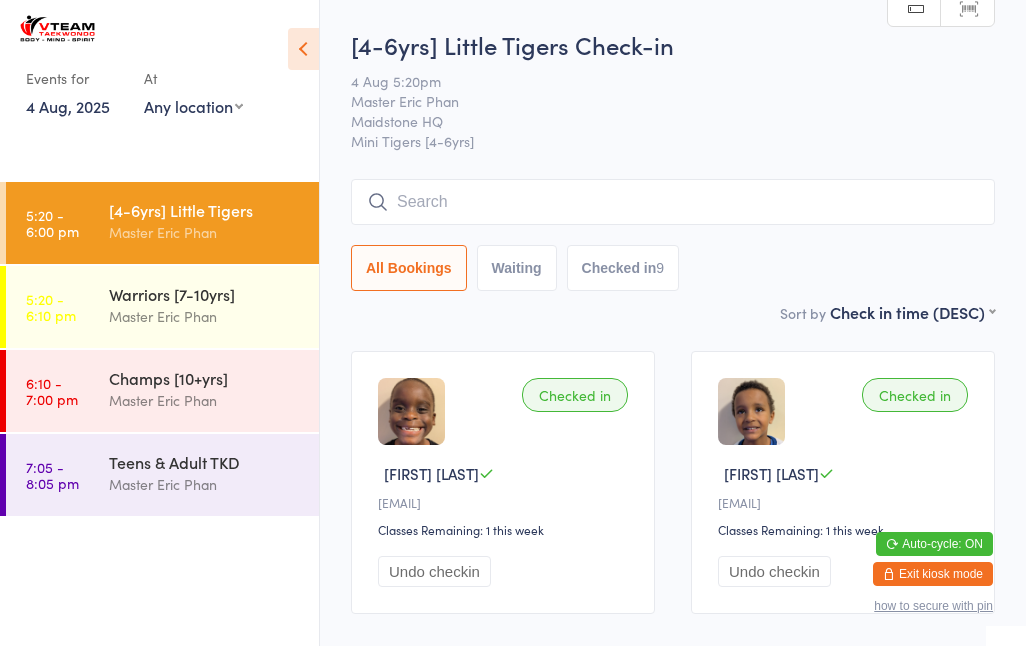 click on "Master Eric Phan" at bounding box center [205, 316] 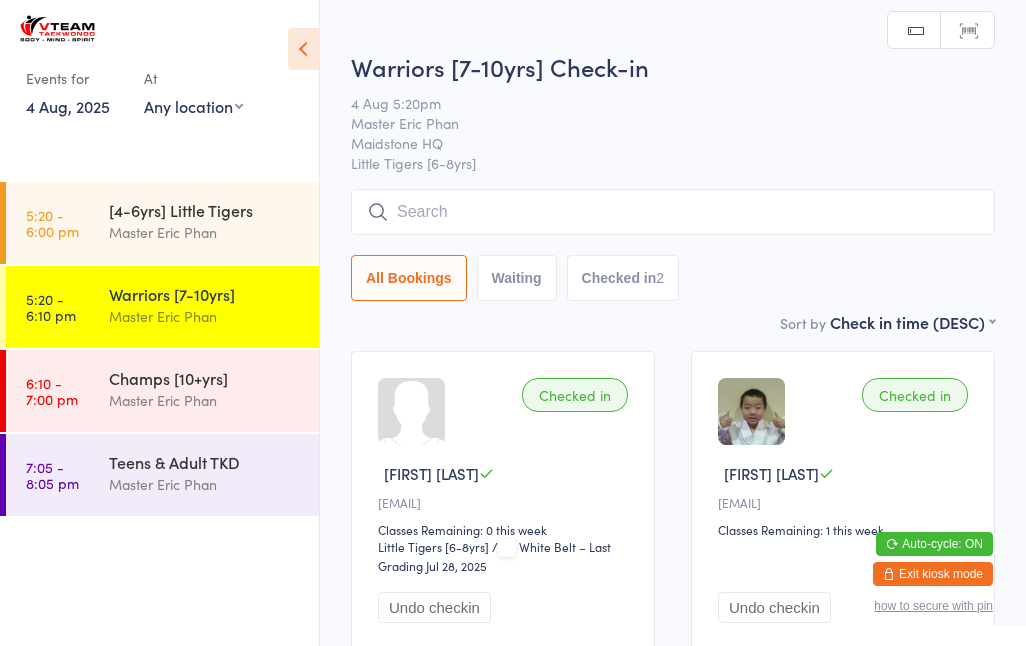 click on "Master Eric Phan" at bounding box center (205, 400) 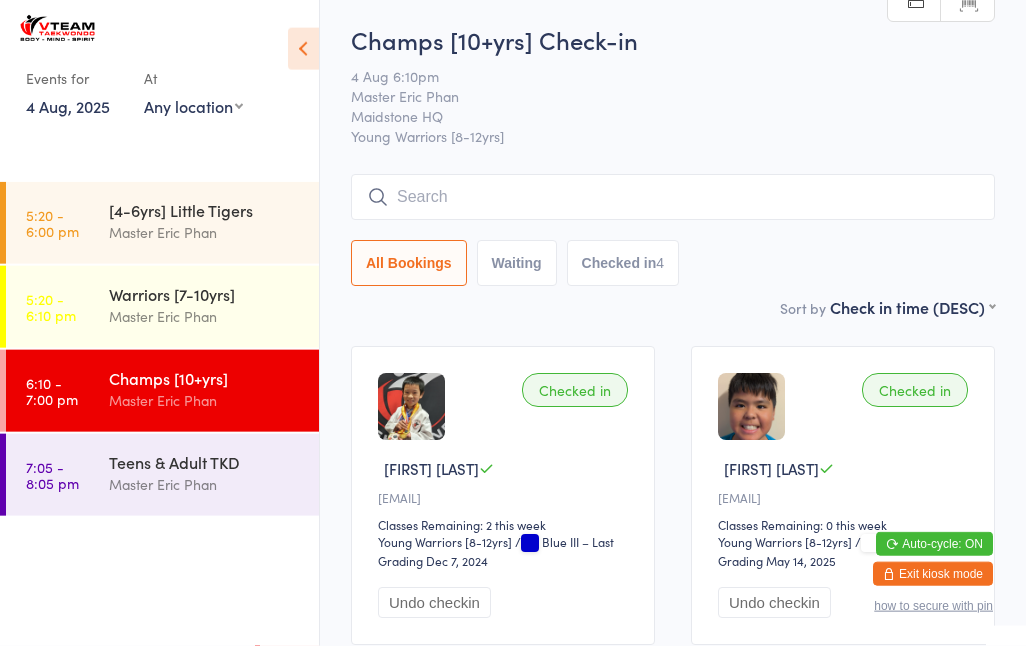 click at bounding box center (673, 197) 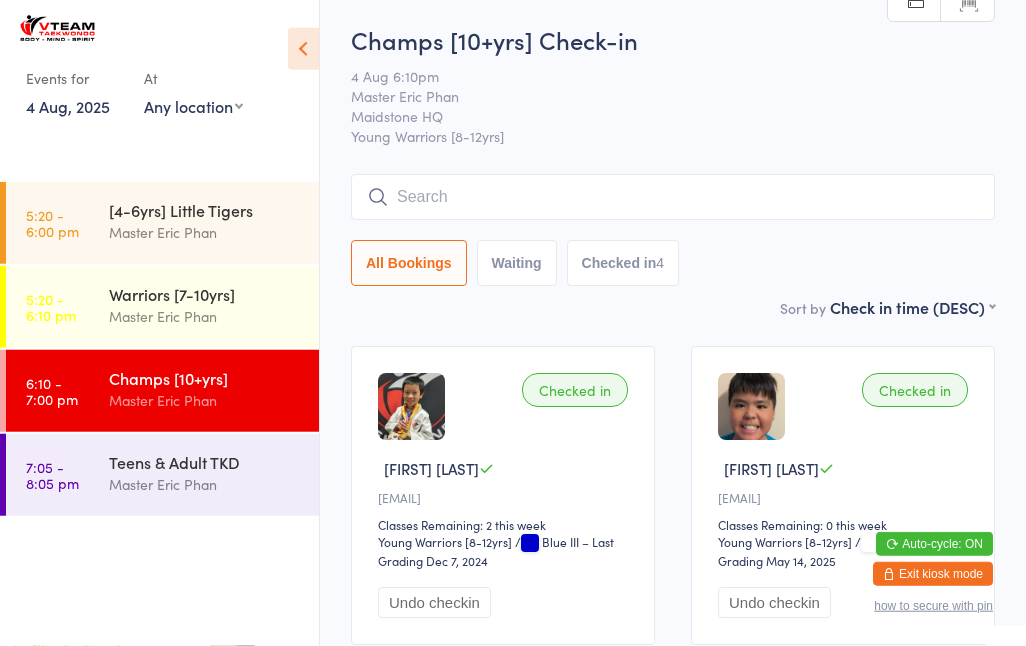 scroll, scrollTop: 5, scrollLeft: 0, axis: vertical 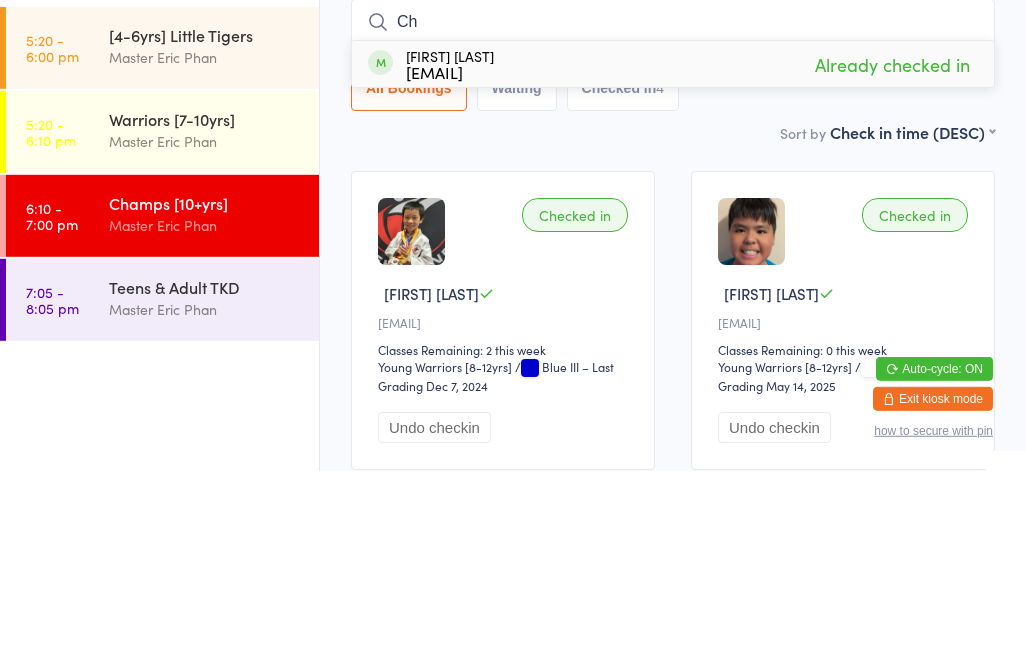 type on "C" 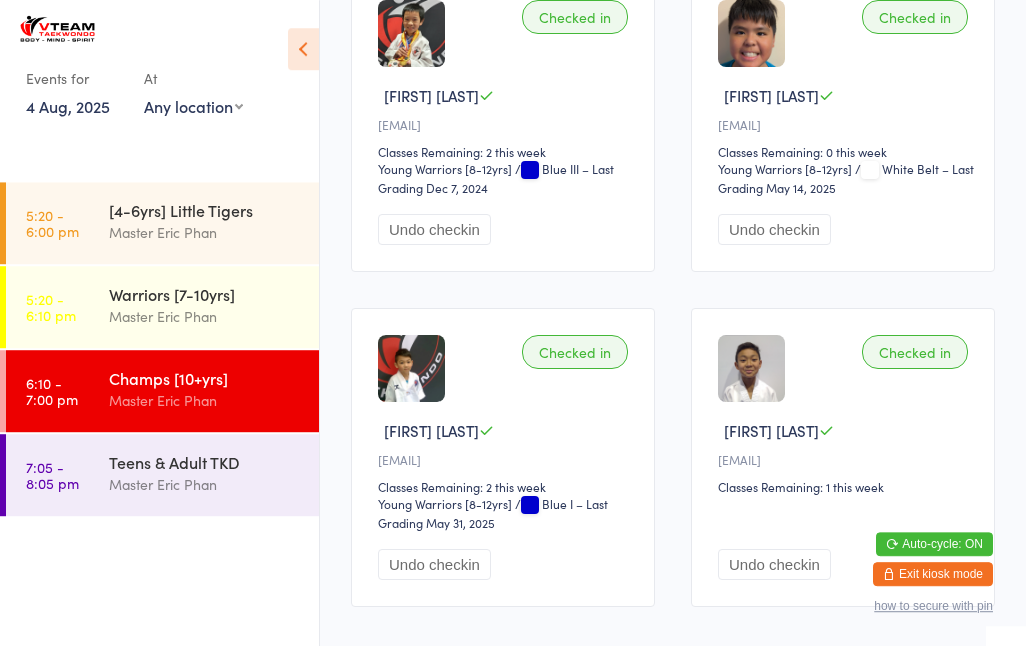 scroll, scrollTop: 482, scrollLeft: 0, axis: vertical 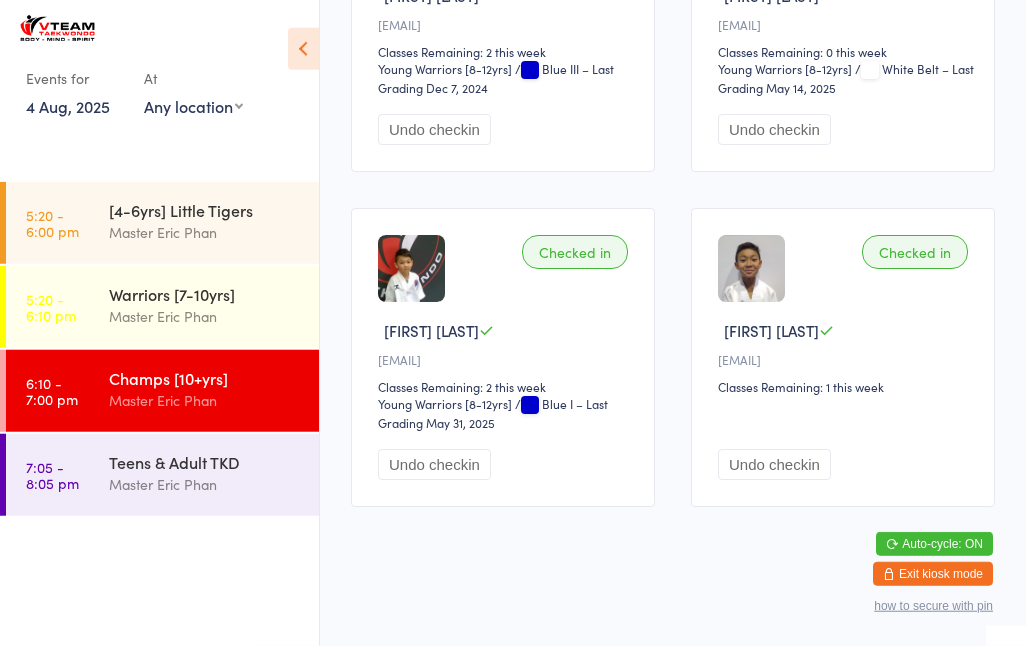 click on "You have now entered Kiosk Mode. Members will be able to check themselves in using the search field below. Click "Exit kiosk mode" below to exit Kiosk Mode at any time. Drop-in successful. Events for 4 Aug, 2025 4 Aug, 2025
August 2025
Sun Mon Tue Wed Thu Fri Sat
31
27
28
29
30
31
01
02
32
03
04
05
06
07
08
09
33
10
11
12
13
14
15
16
34
17
18
19
20
21
22" at bounding box center (513, -155) 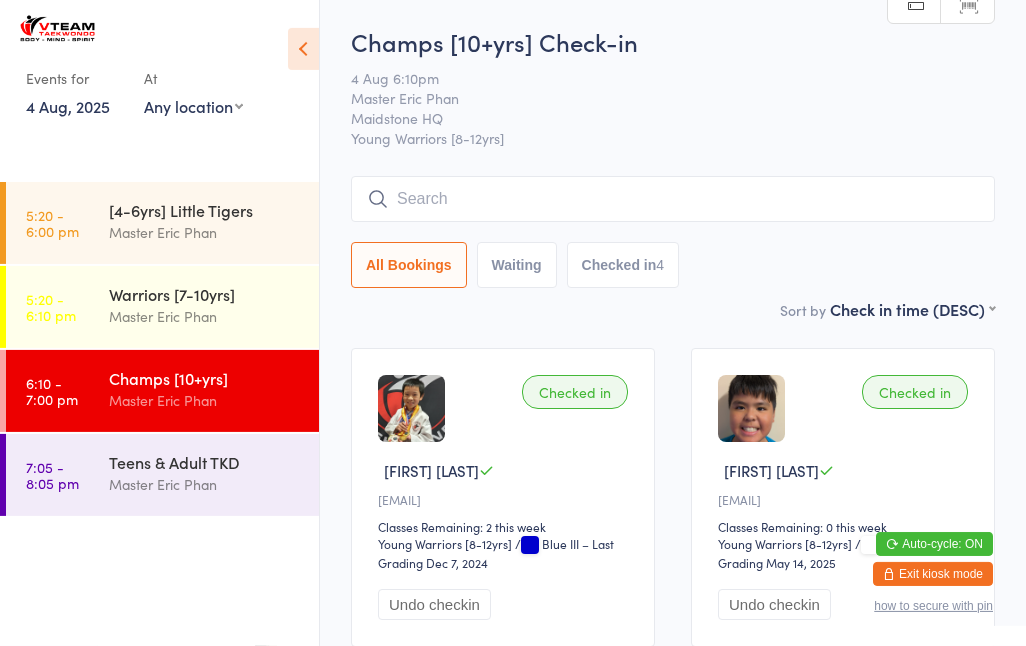scroll, scrollTop: 0, scrollLeft: 0, axis: both 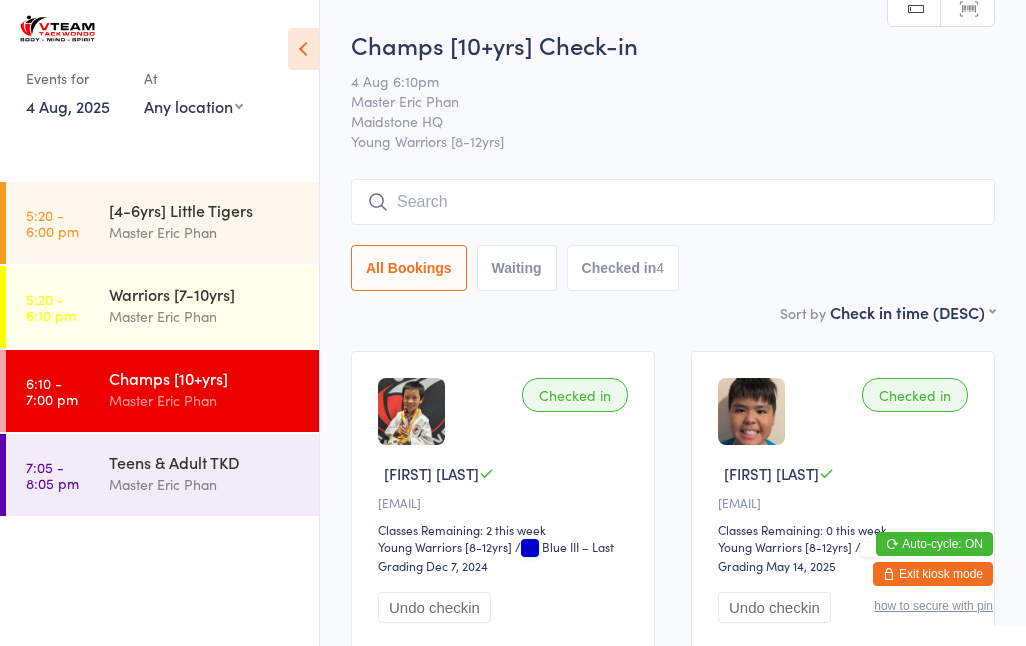 click on "Champs [10+yrs] Check-in 4 Aug 6:10pm Master [LAST] [LAST] Maidstone HQ Young Warriors [8-12yrs] Manual search Scanner input All Bookings Waiting Checked in 4" at bounding box center (673, 164) 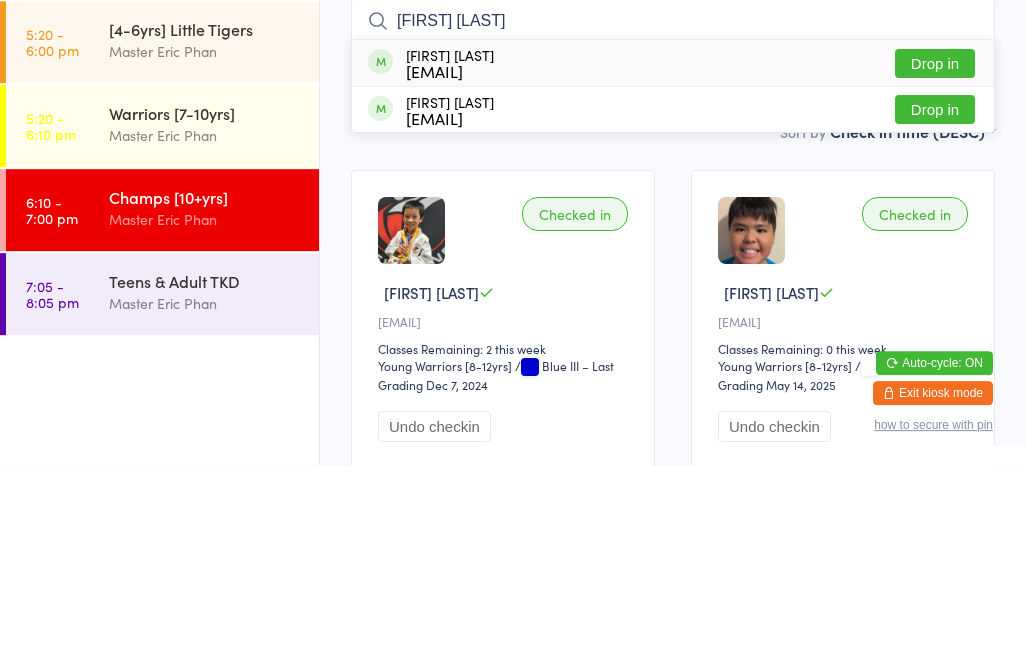 type on "[FIRST] [LAST]" 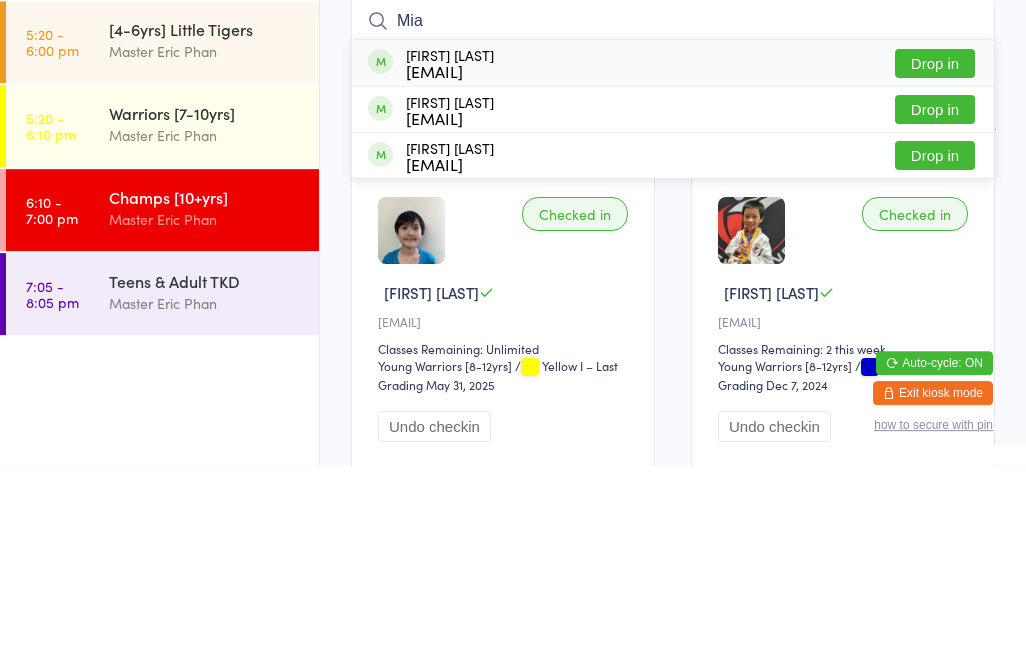 type on "Mia" 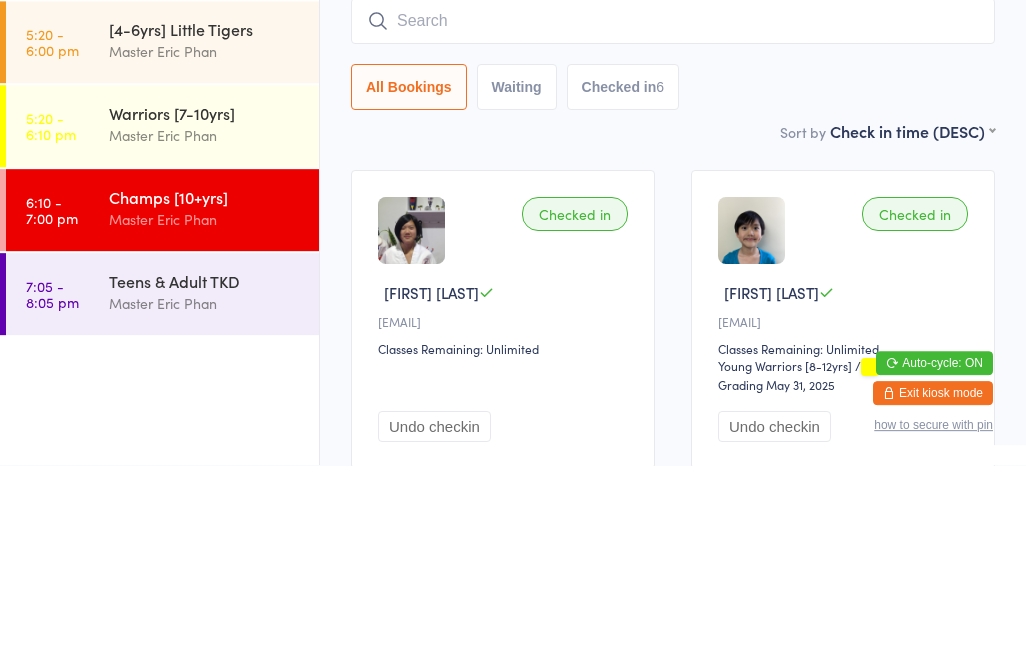 scroll, scrollTop: 181, scrollLeft: 0, axis: vertical 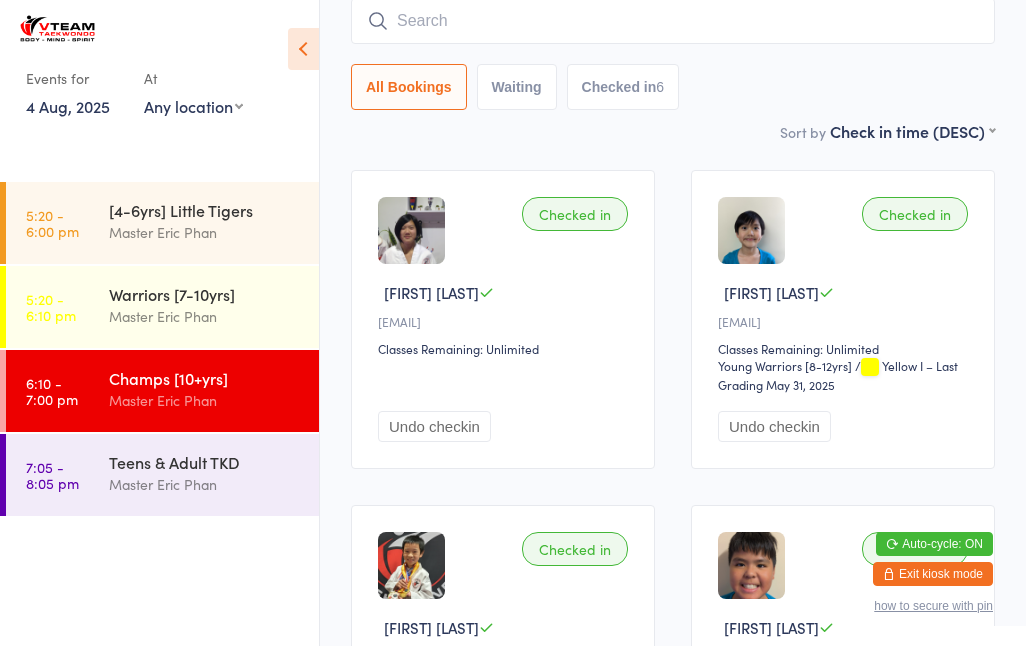 click at bounding box center (673, 21) 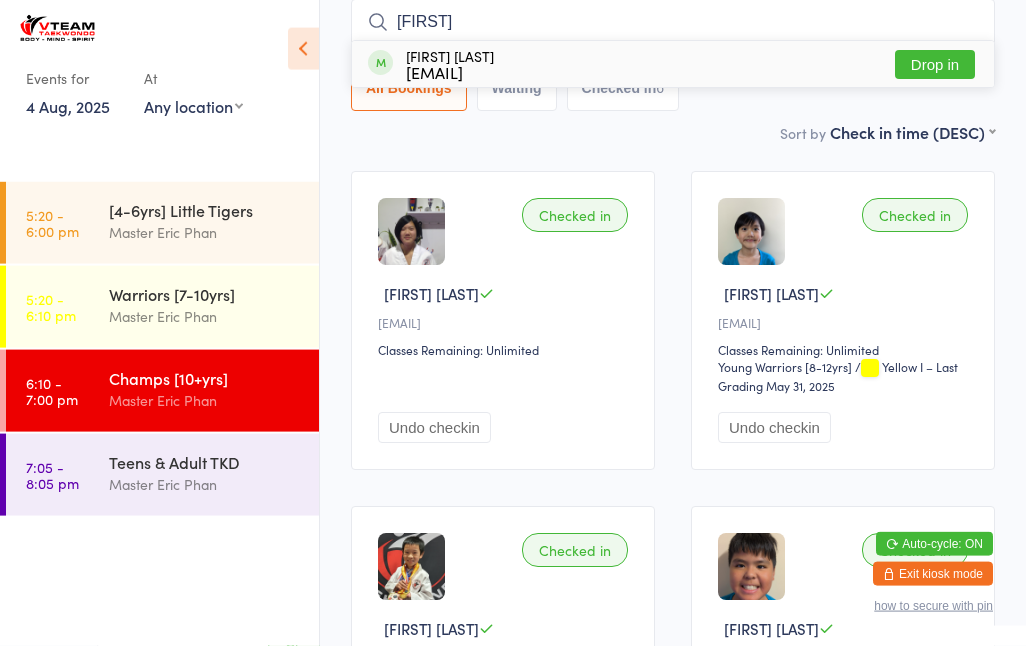 type on "[FIRST]" 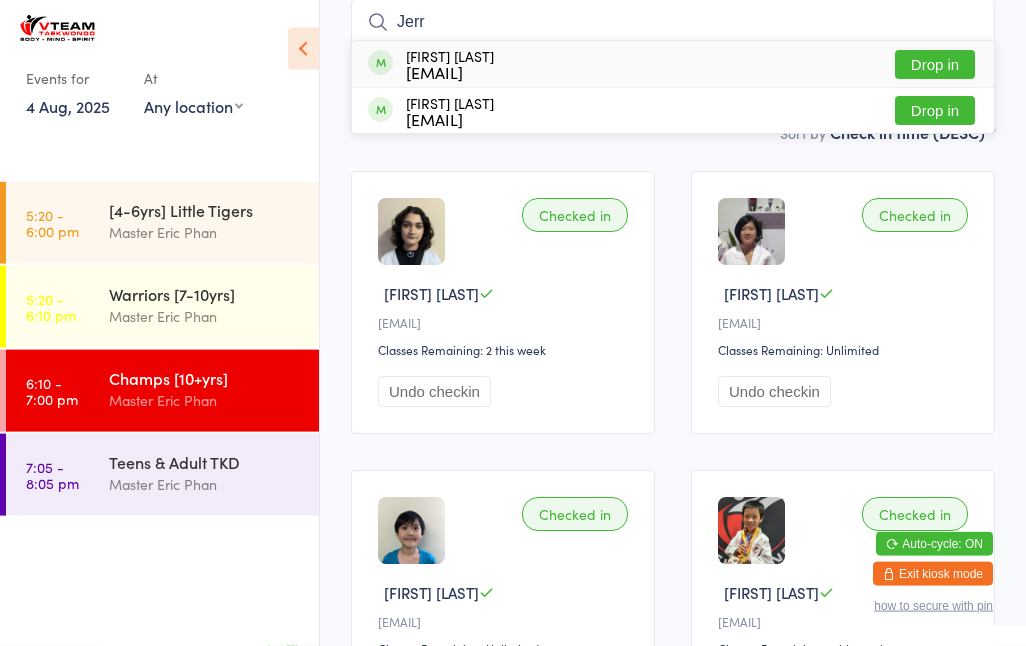 type on "Jerr" 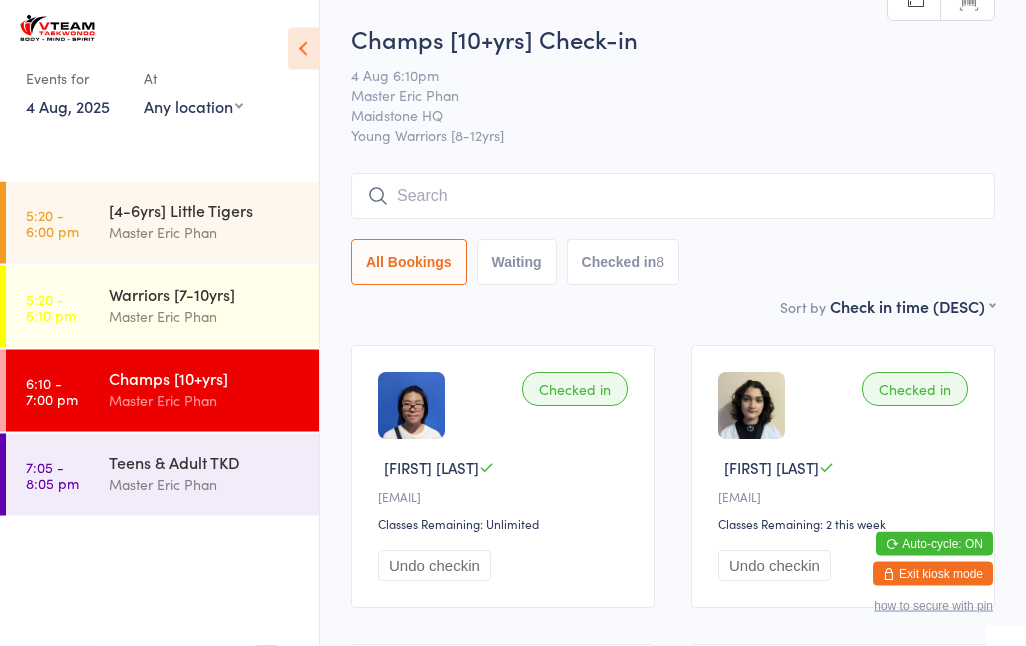 scroll, scrollTop: 0, scrollLeft: 0, axis: both 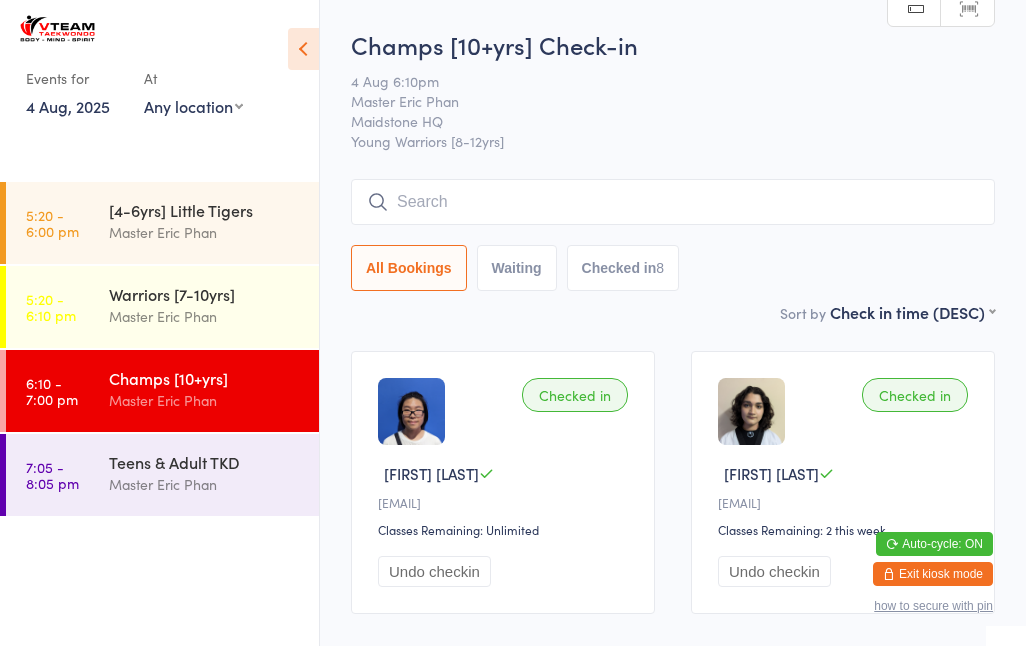 click at bounding box center (673, 202) 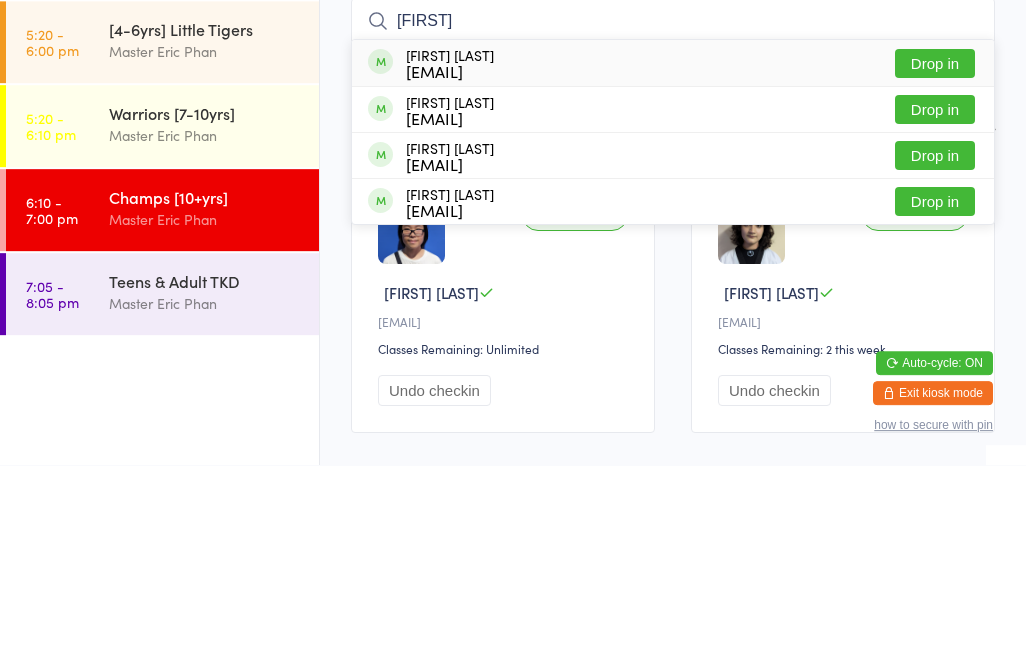 type on "[FIRST]" 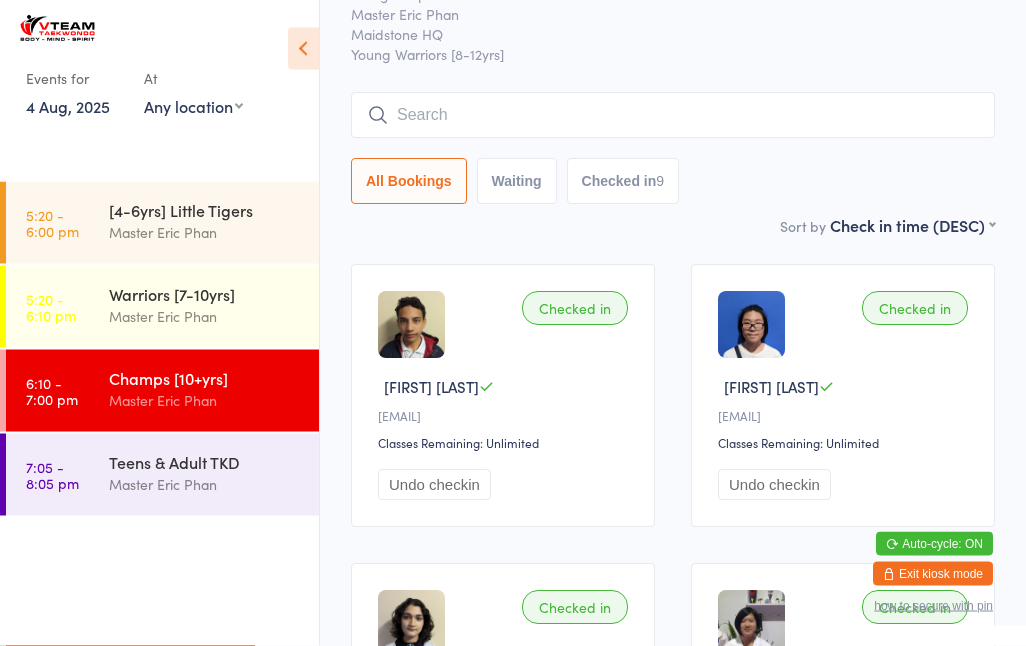 scroll, scrollTop: 0, scrollLeft: 0, axis: both 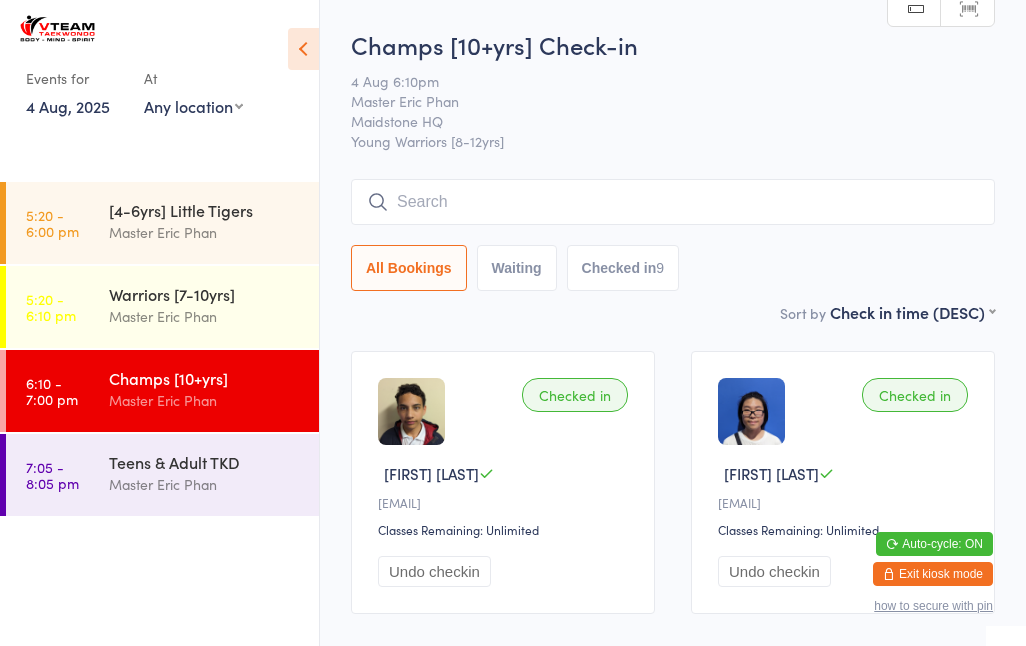click on "Teens & Adult TKD" at bounding box center [205, 462] 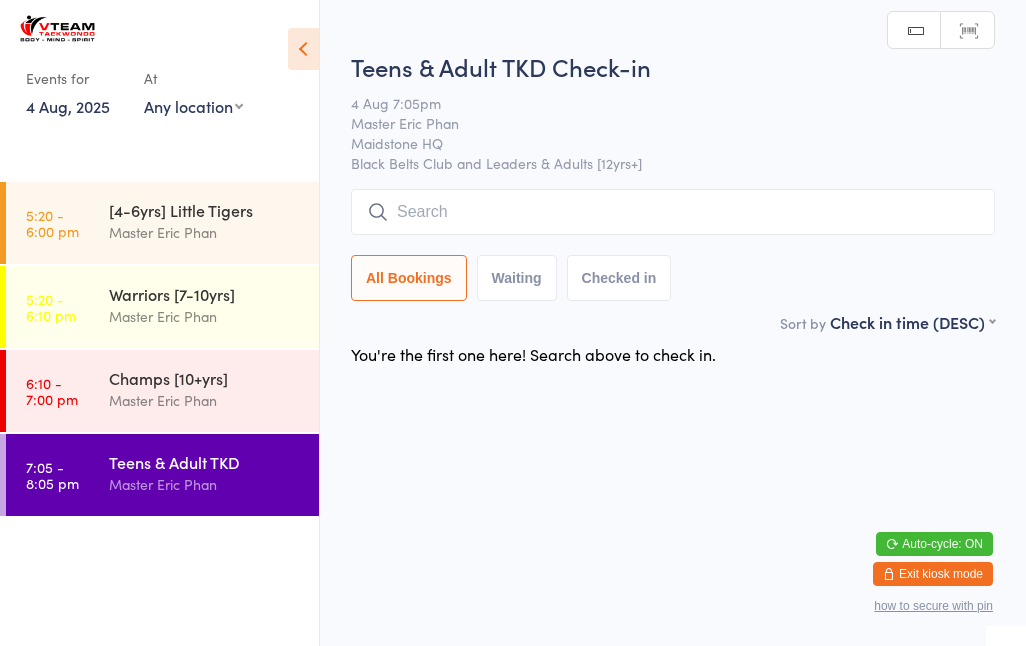 click at bounding box center (673, 212) 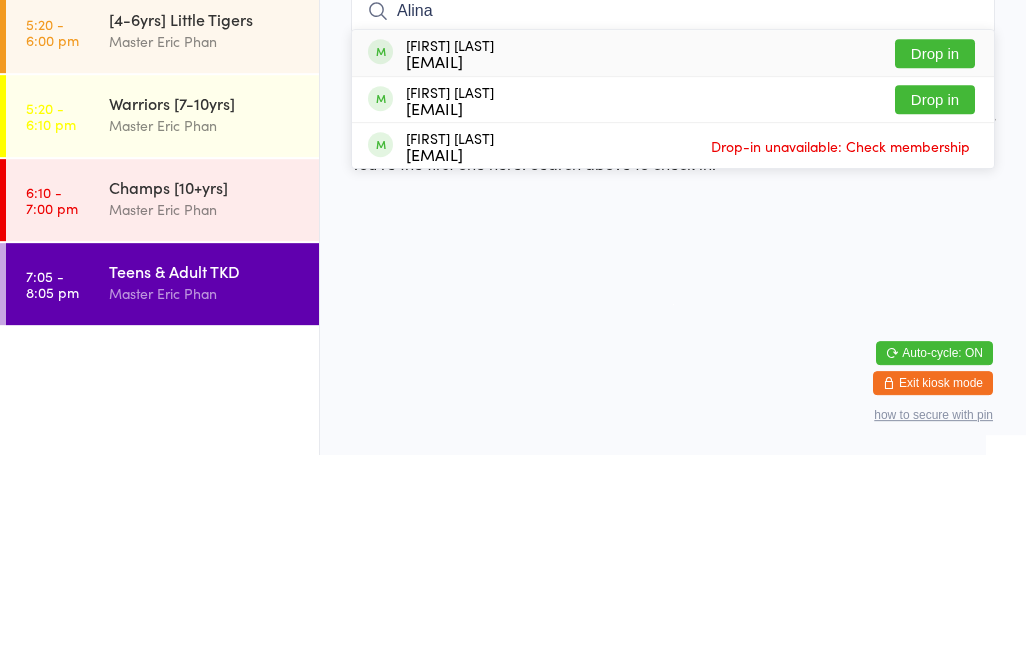 type on "Alina" 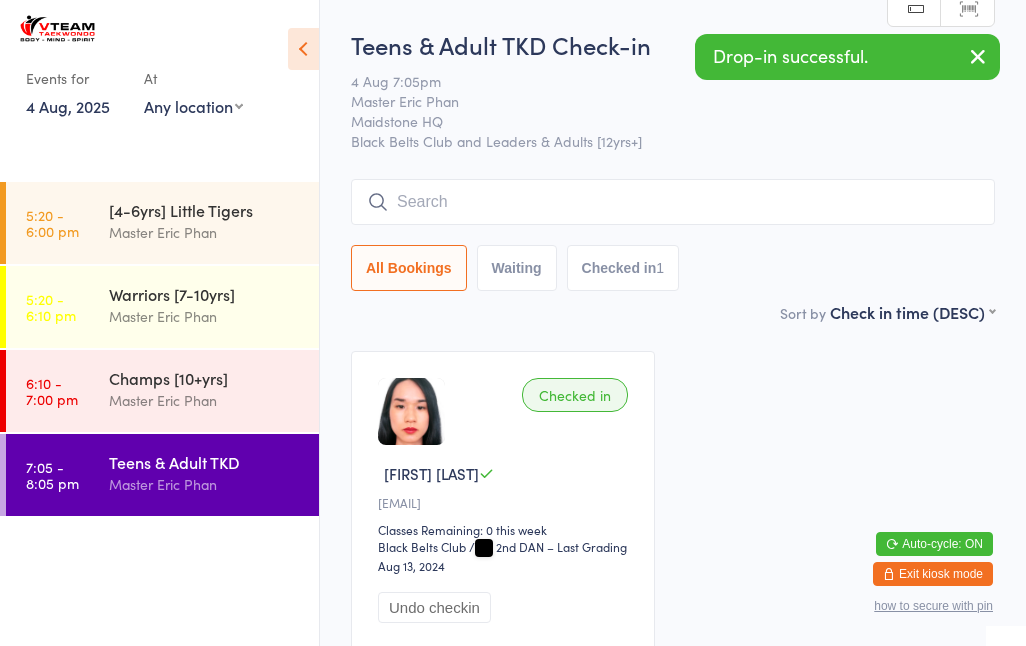 click on "Master Eric Phan" at bounding box center [205, 400] 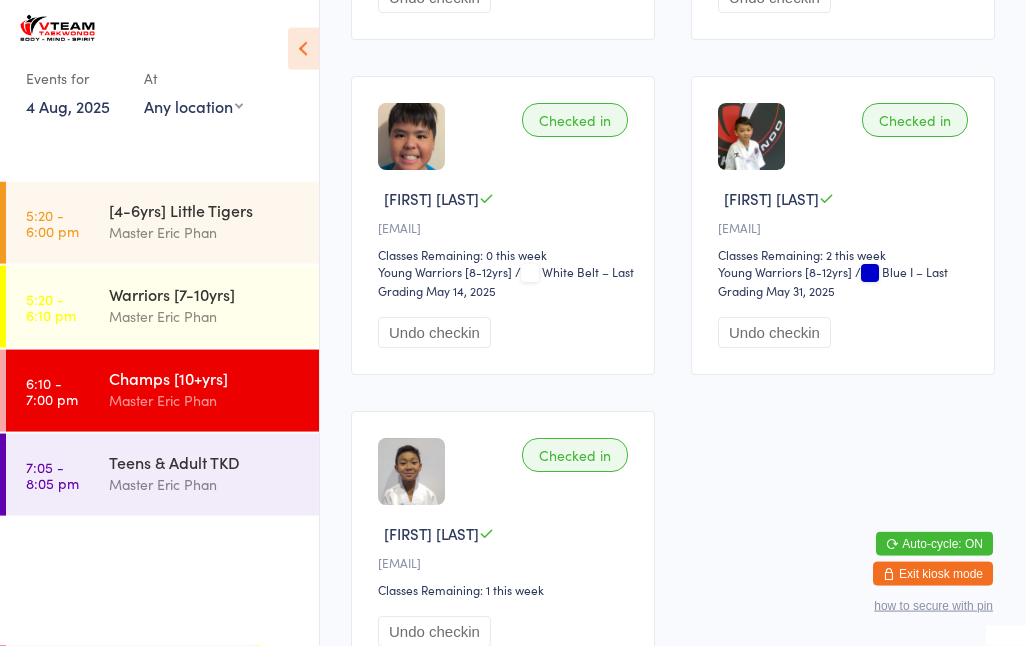 scroll, scrollTop: 1210, scrollLeft: 0, axis: vertical 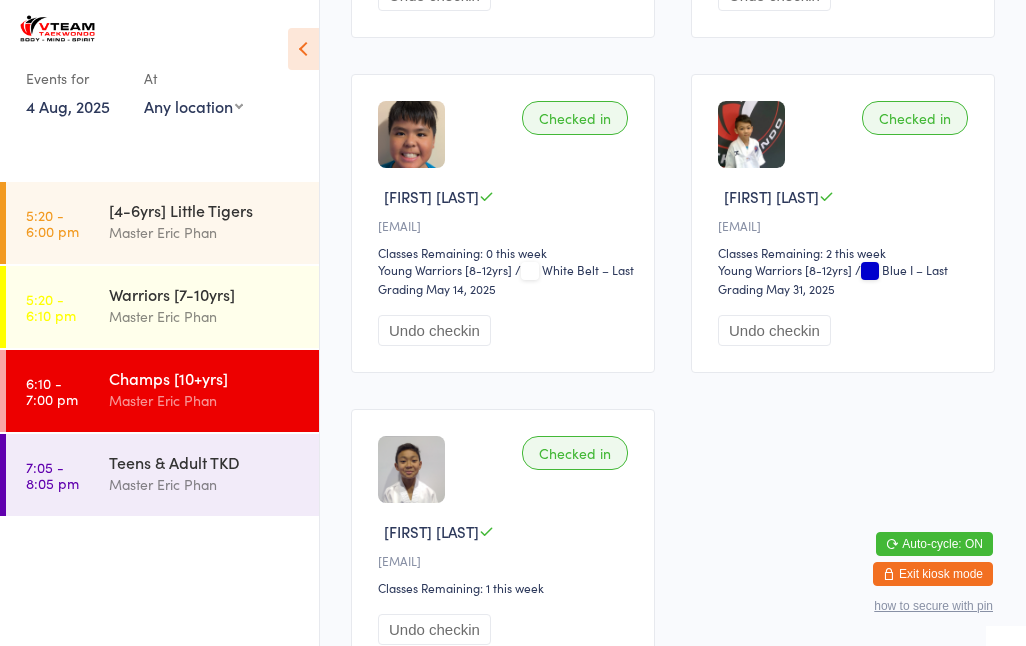 click on "Master Eric Phan" at bounding box center (205, 484) 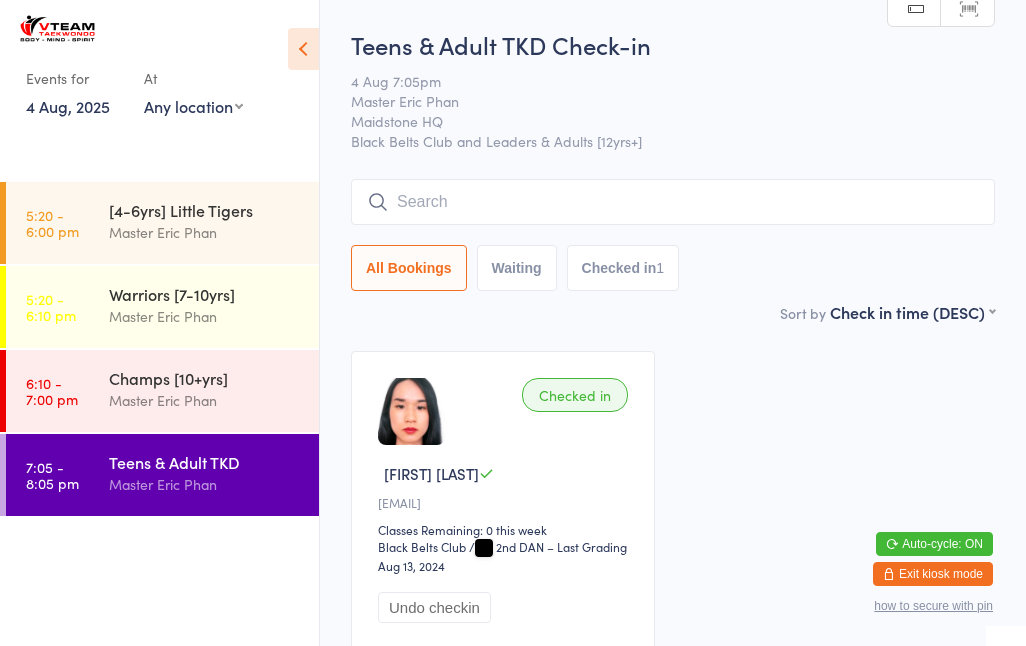 click at bounding box center [673, 202] 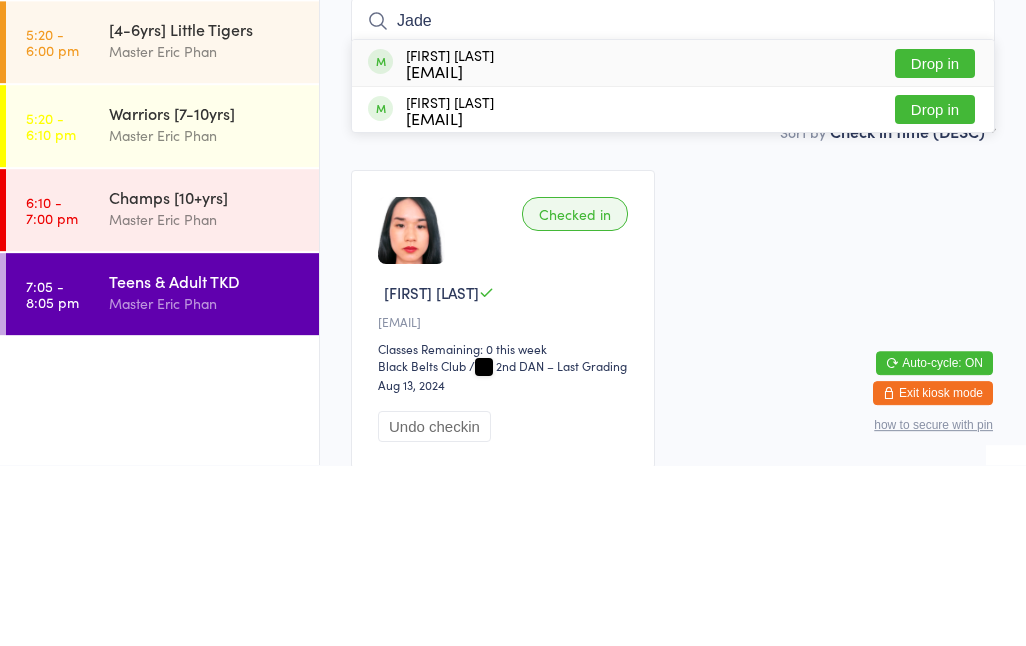 type on "Jade" 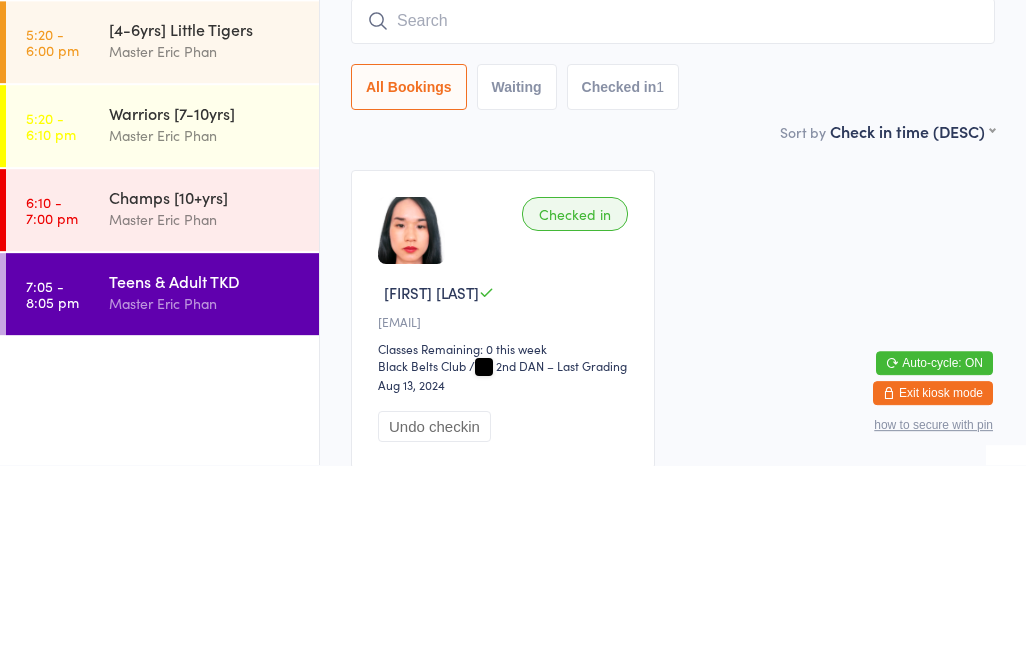 scroll, scrollTop: 169, scrollLeft: 0, axis: vertical 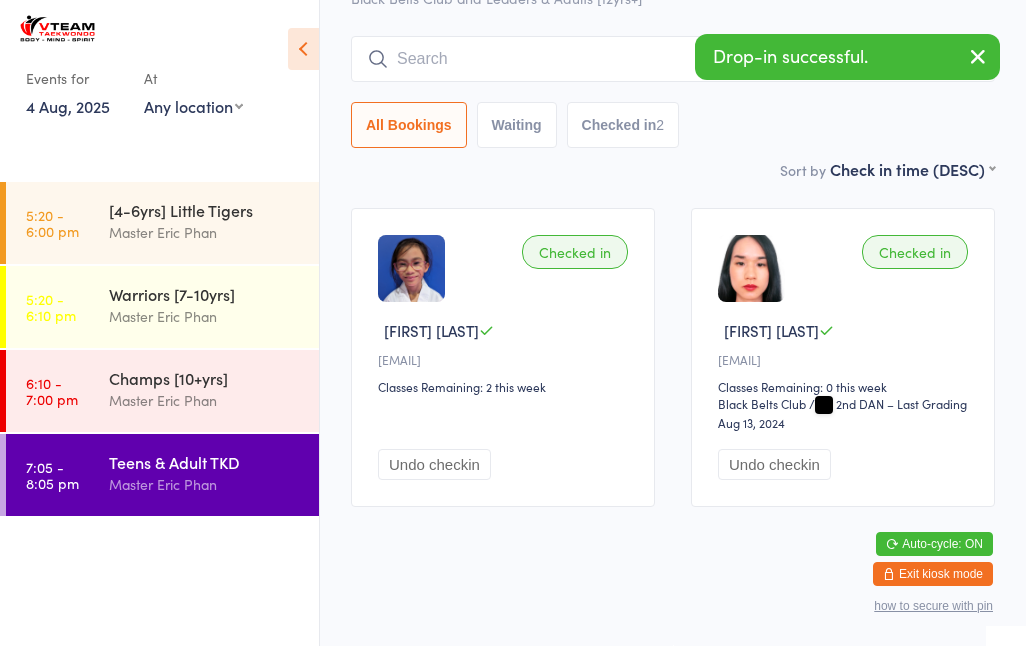 click at bounding box center (673, 59) 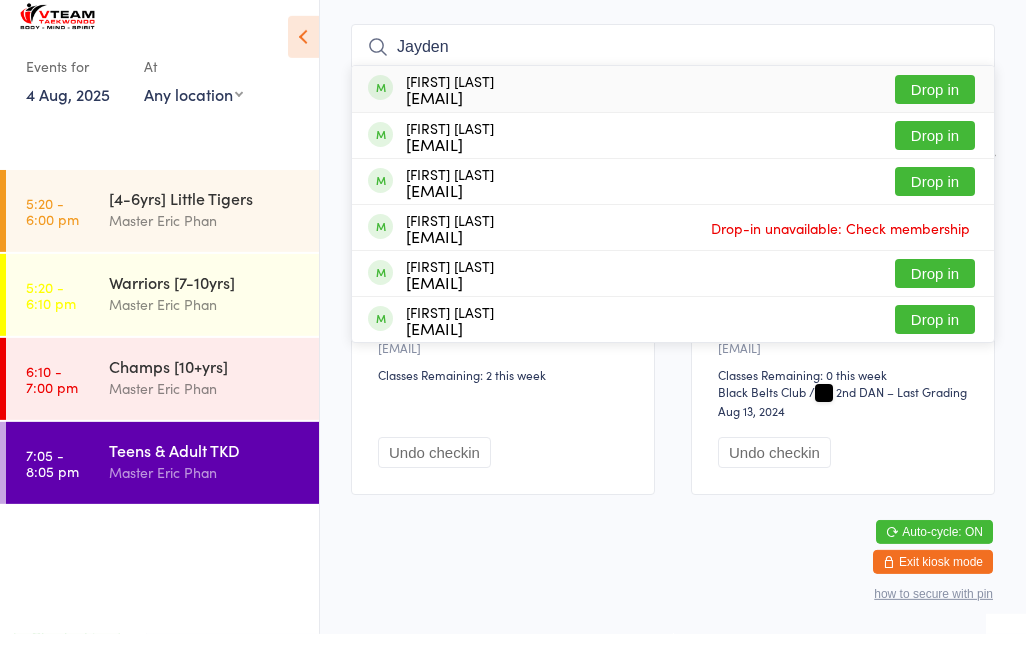 type on "Jayden" 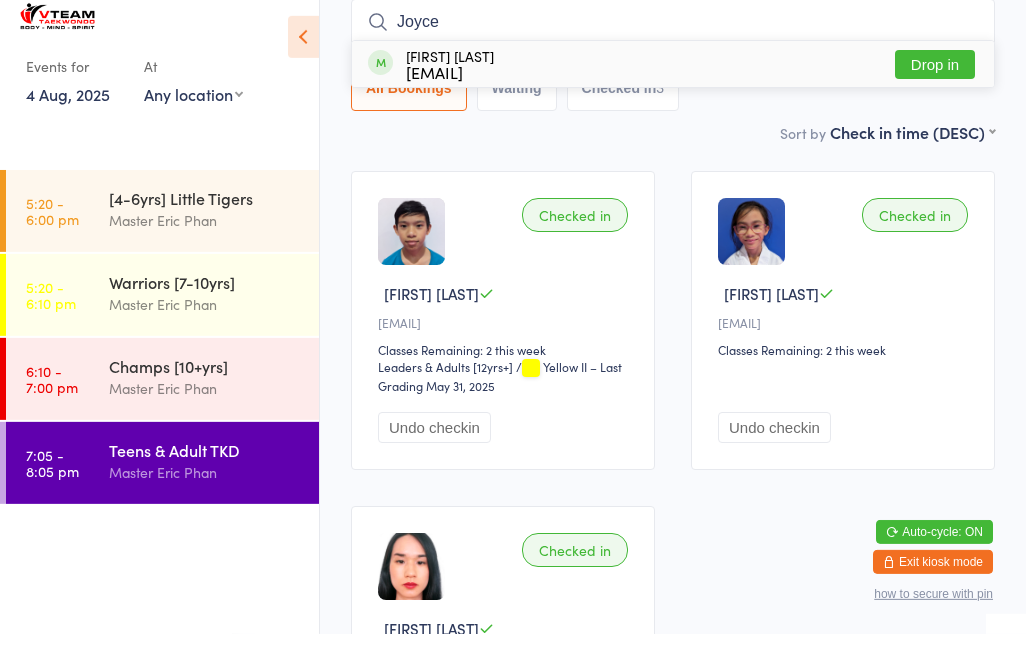 type on "Joyce" 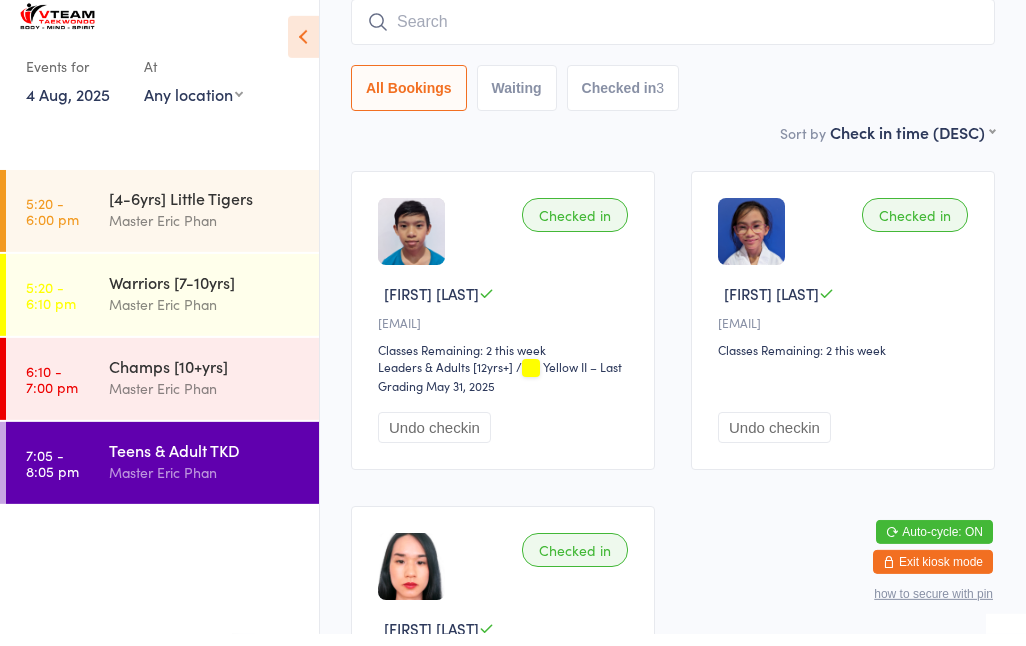 scroll, scrollTop: 181, scrollLeft: 0, axis: vertical 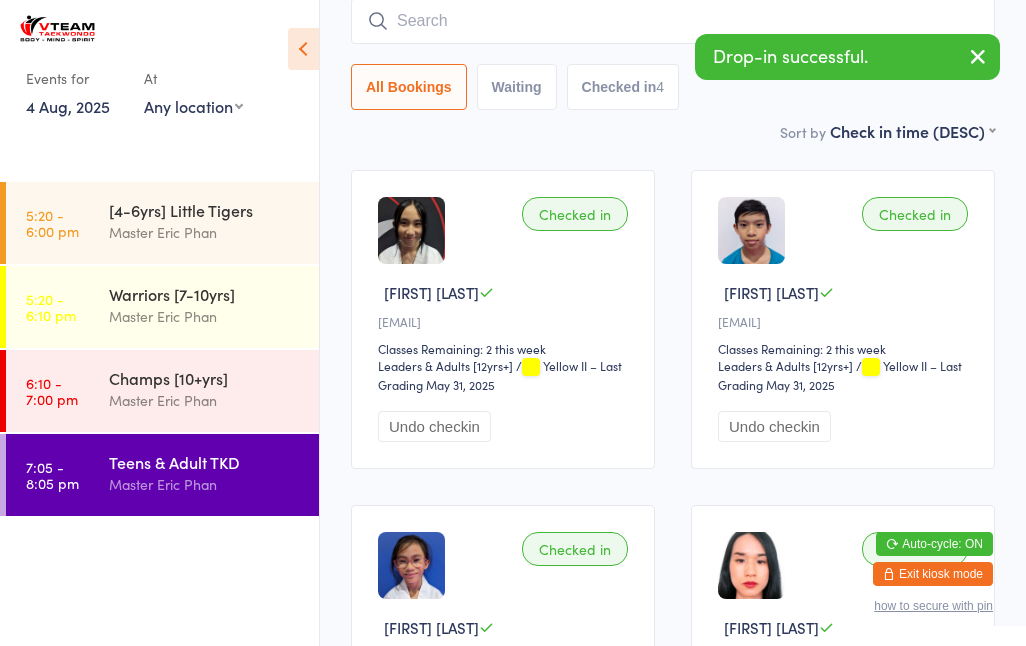 click at bounding box center (673, 21) 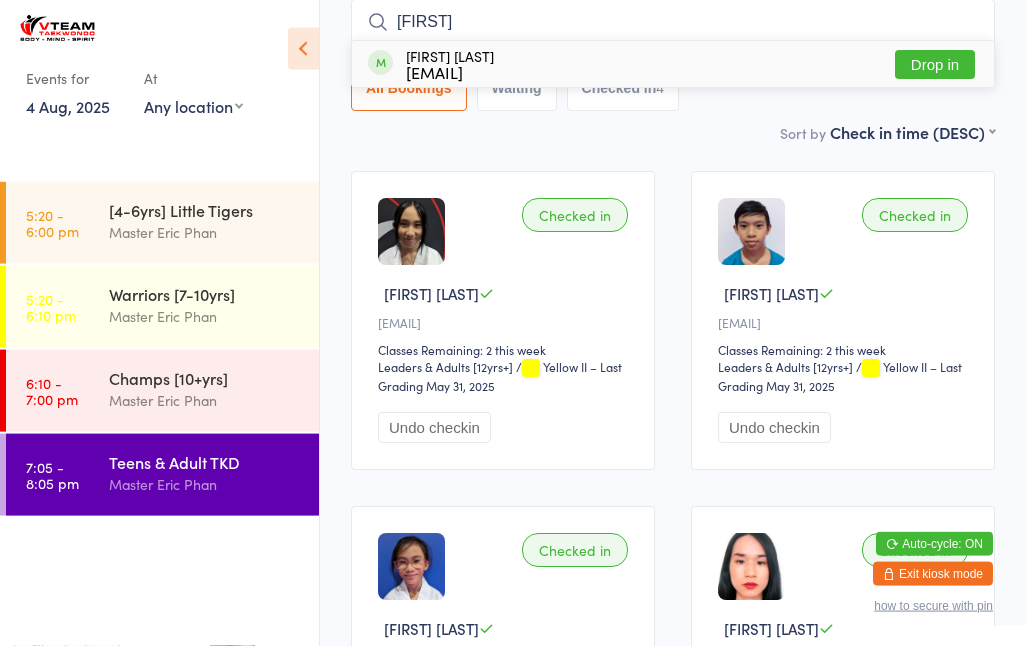 type on "[FIRST]" 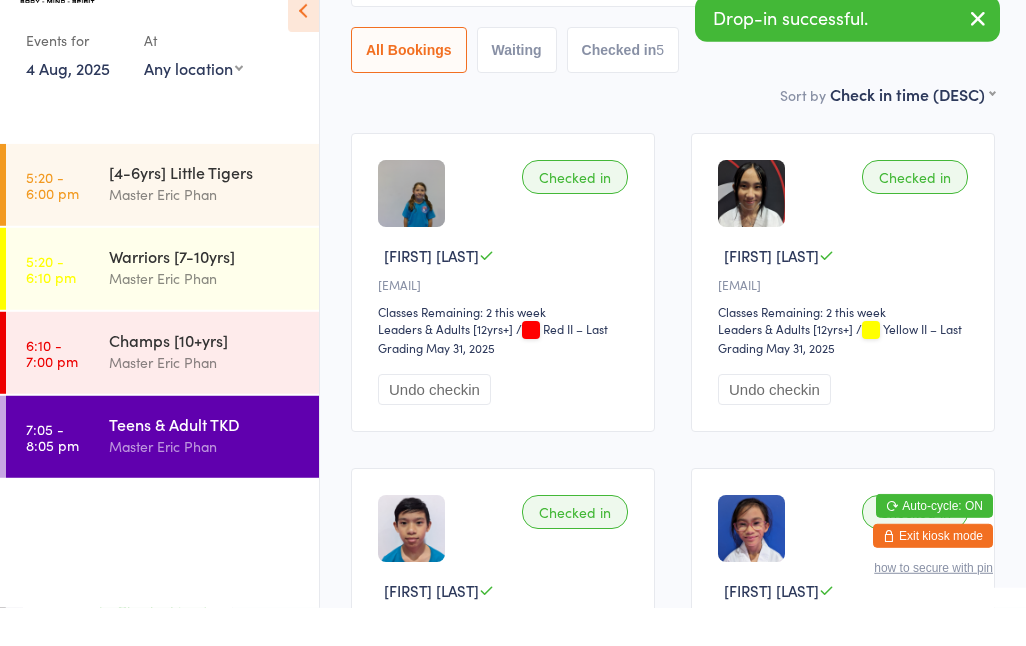 click at bounding box center [411, 231] 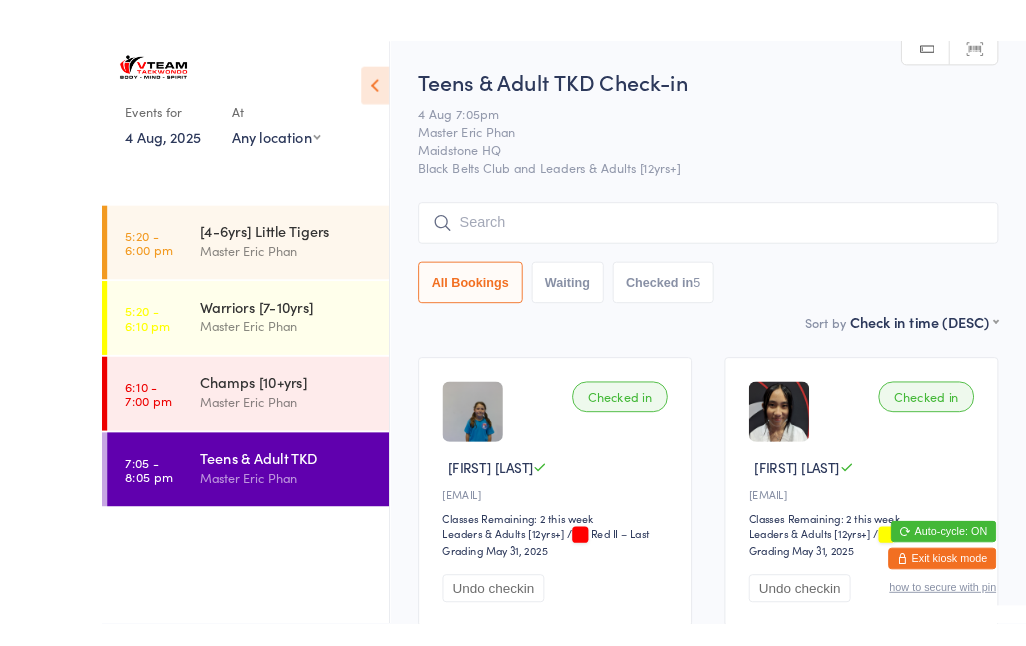 scroll, scrollTop: 63, scrollLeft: 0, axis: vertical 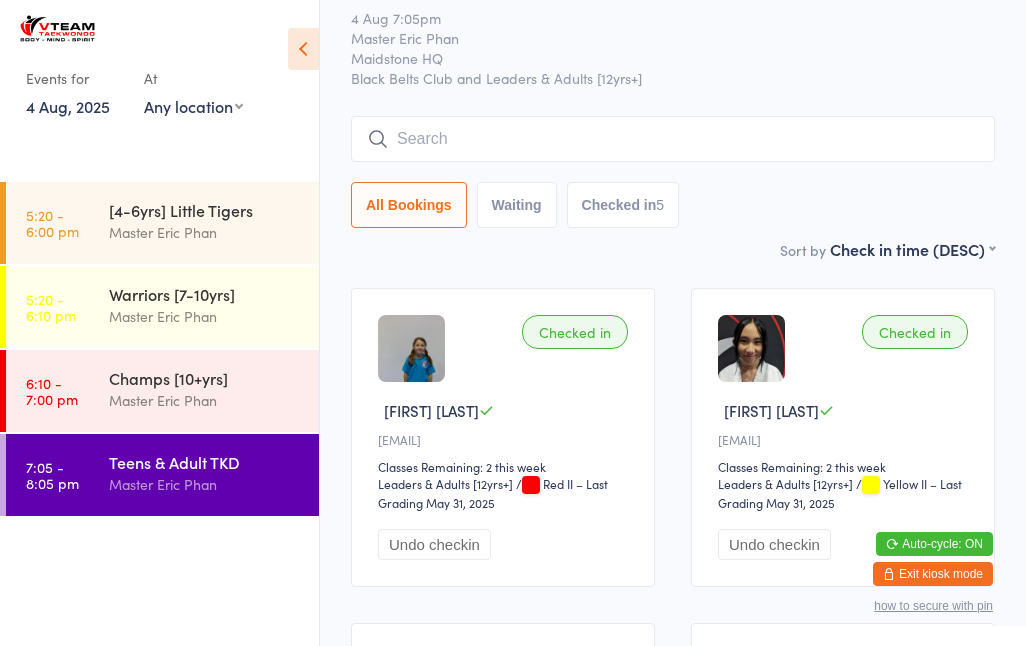 click at bounding box center (673, 139) 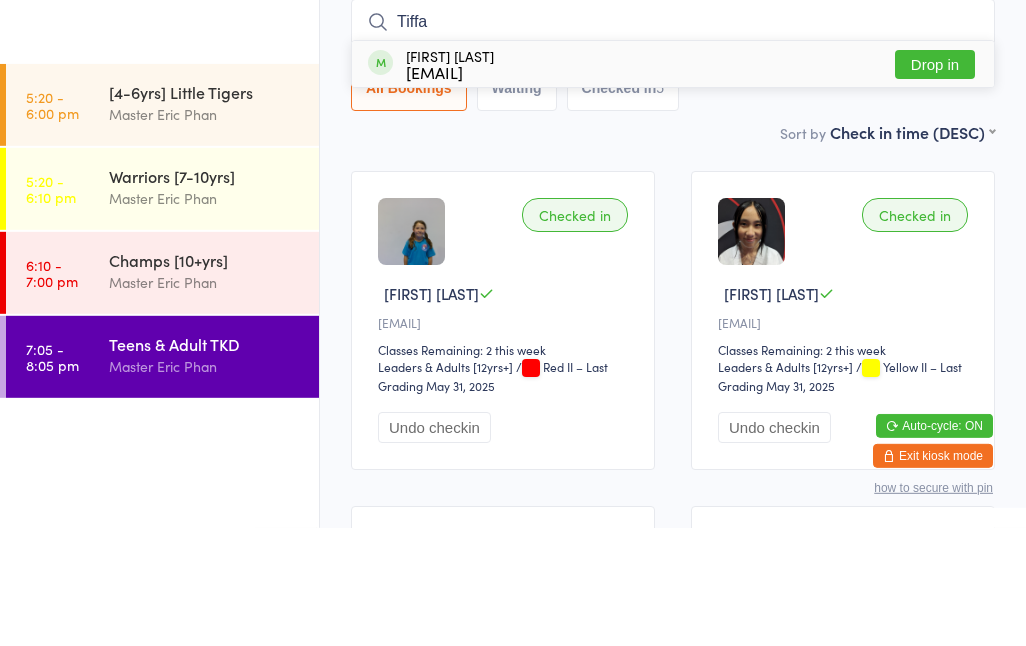 type on "Tiffa" 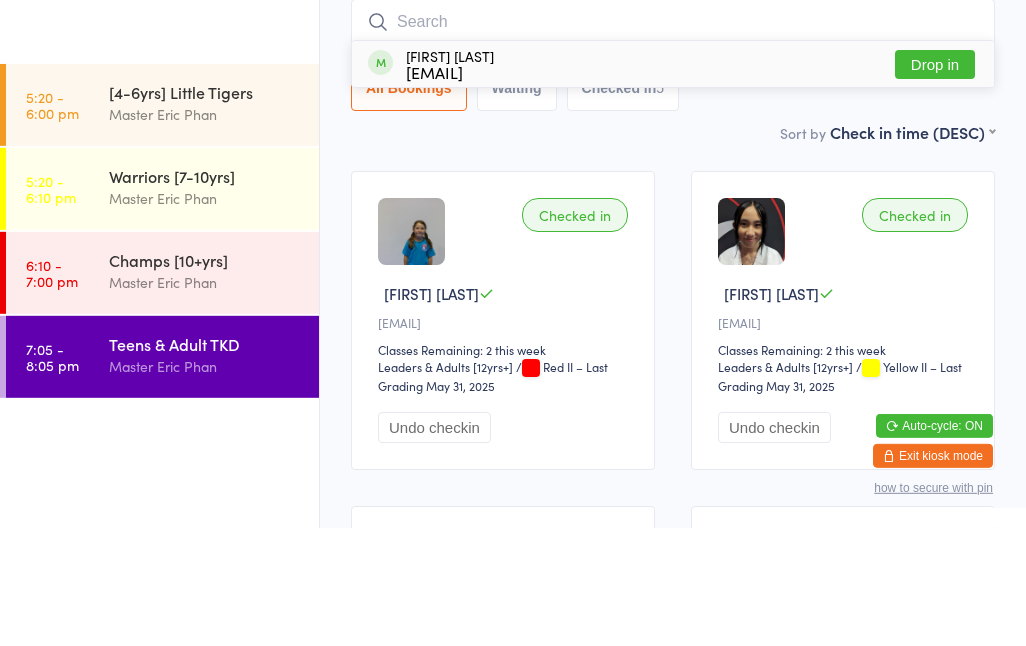scroll, scrollTop: 181, scrollLeft: 0, axis: vertical 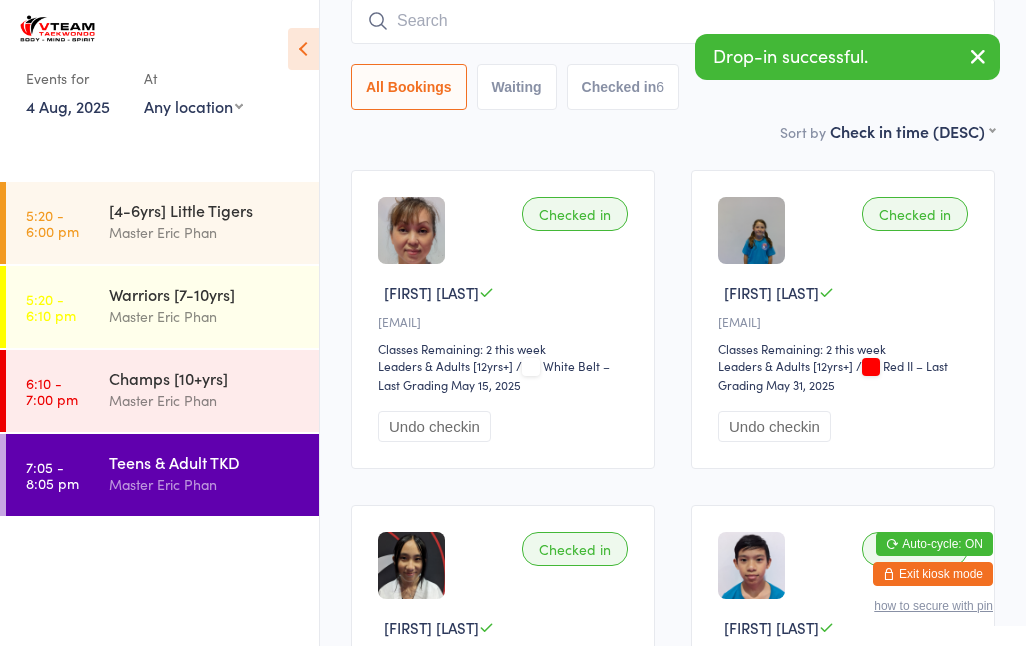 click at bounding box center [673, 21] 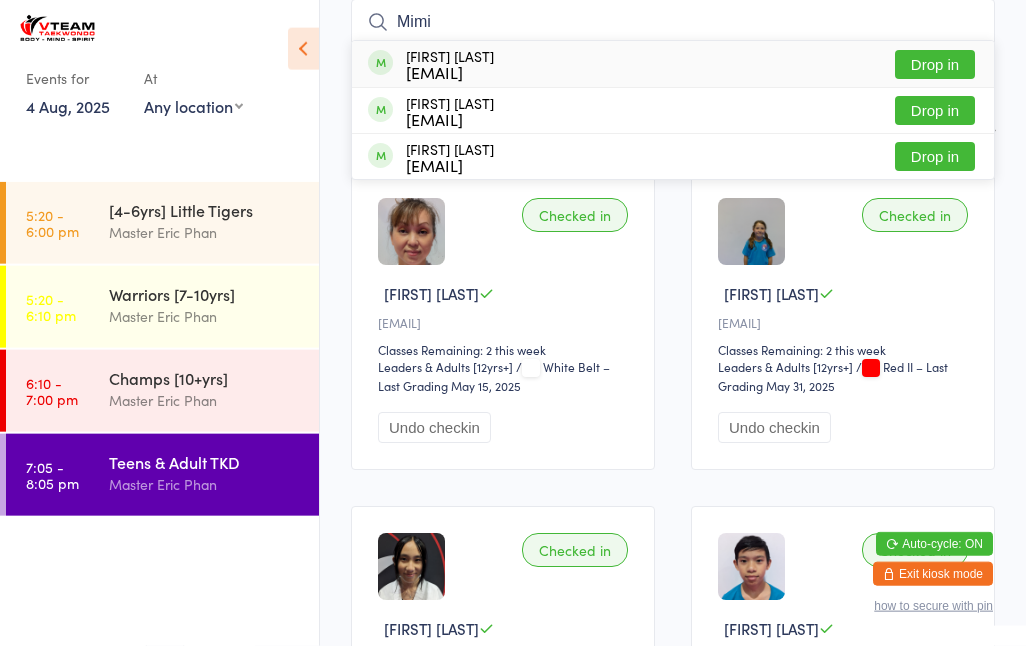 type on "Mimi" 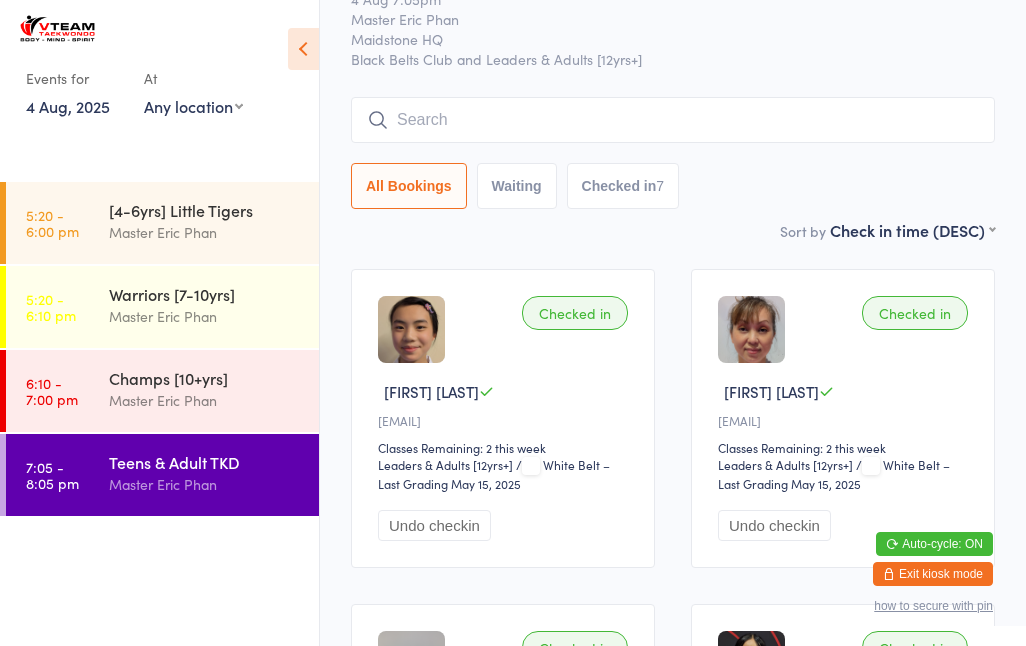 scroll, scrollTop: 0, scrollLeft: 0, axis: both 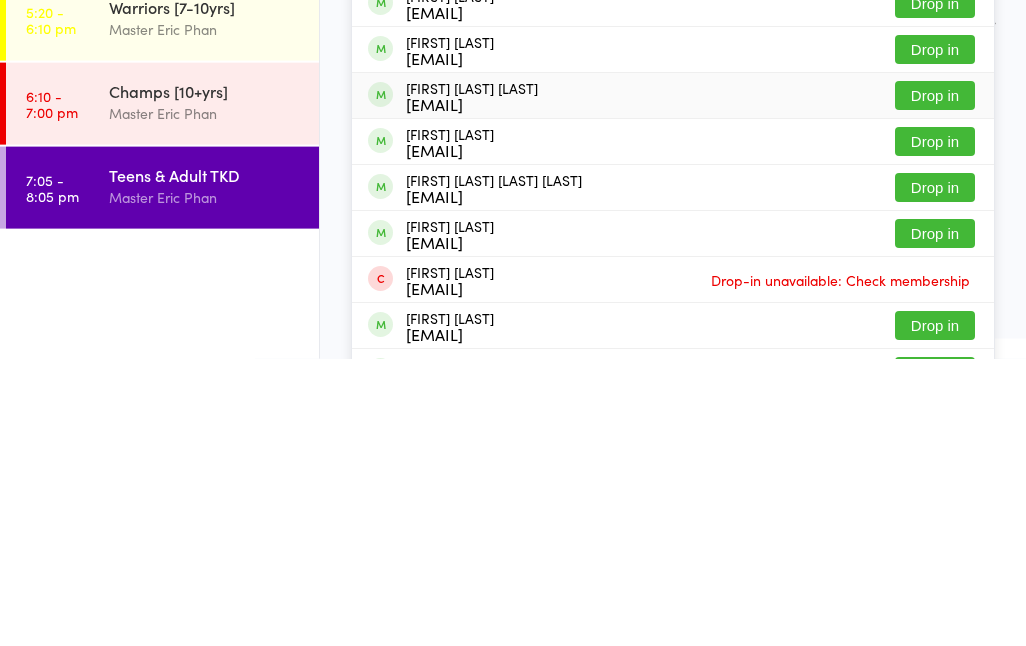 type on "[FIRST] [LAST]" 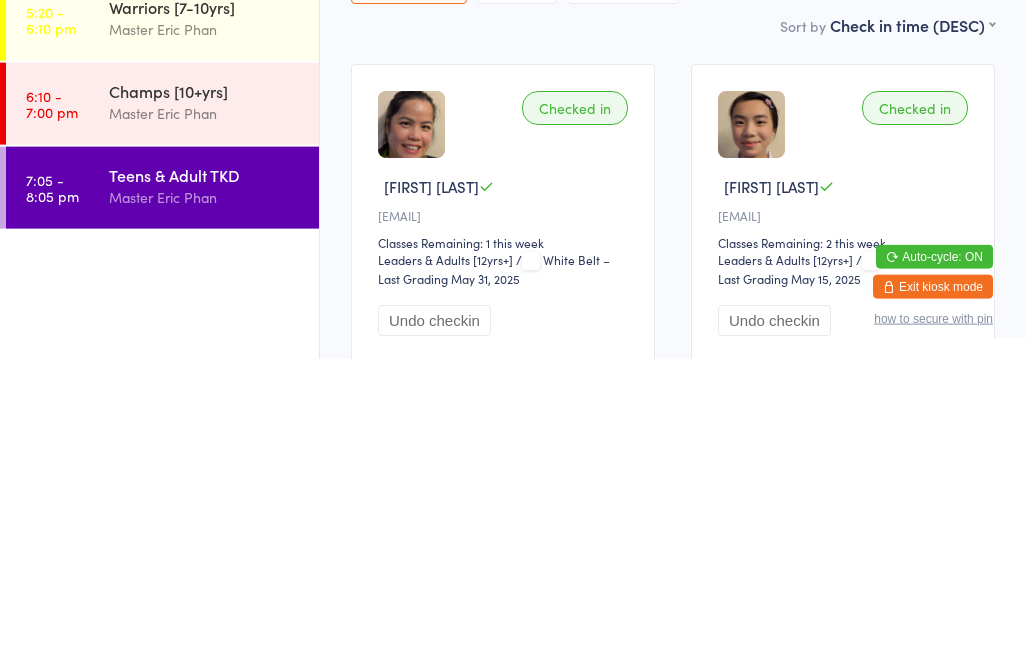 click on "Checked in" at bounding box center (575, 395) 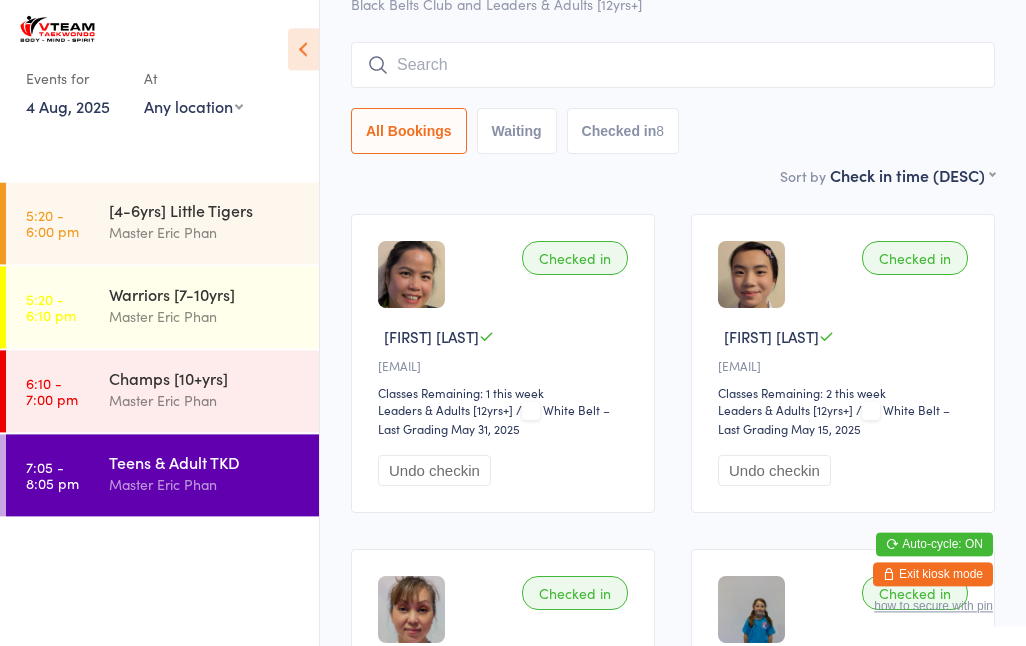 scroll, scrollTop: 0, scrollLeft: 0, axis: both 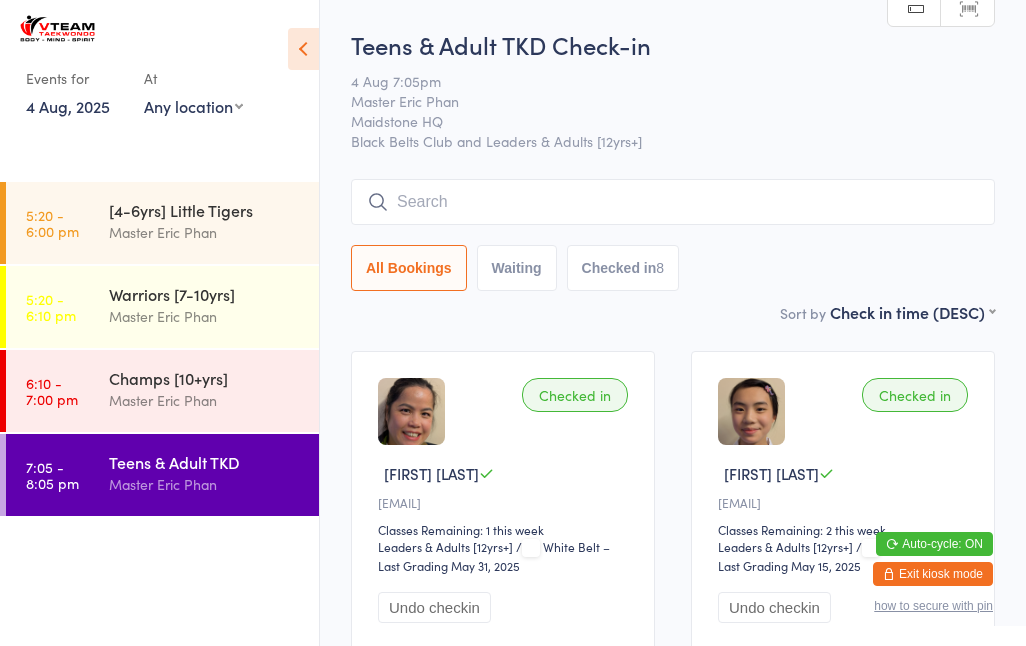 click at bounding box center (673, 202) 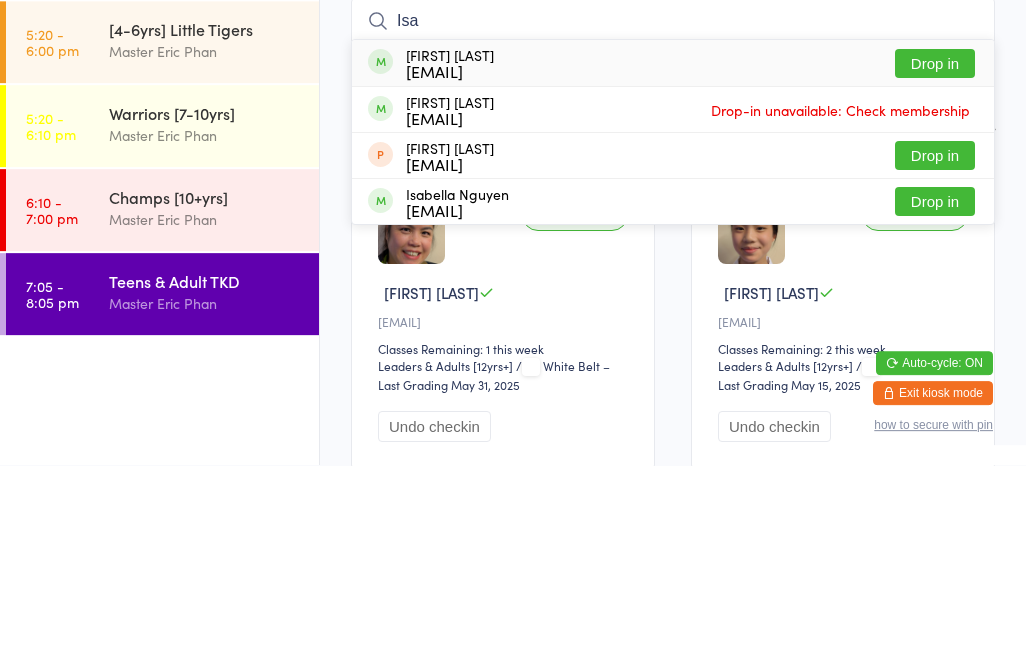 type on "Isa" 